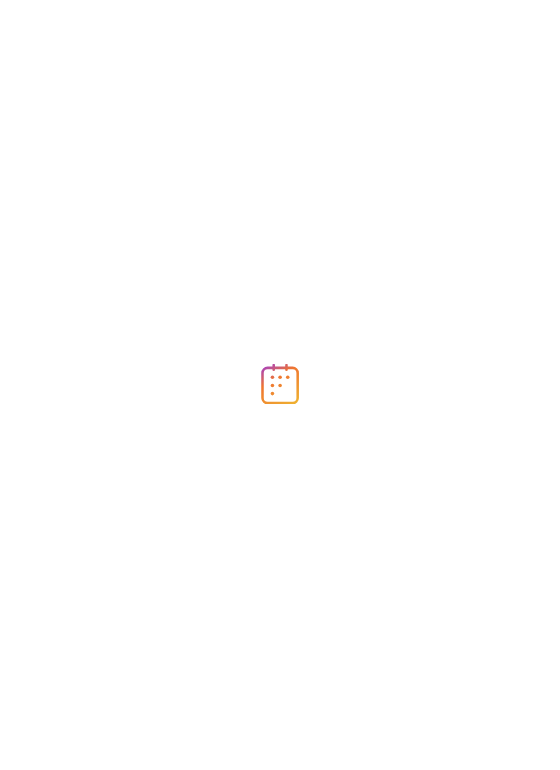 scroll, scrollTop: 0, scrollLeft: 0, axis: both 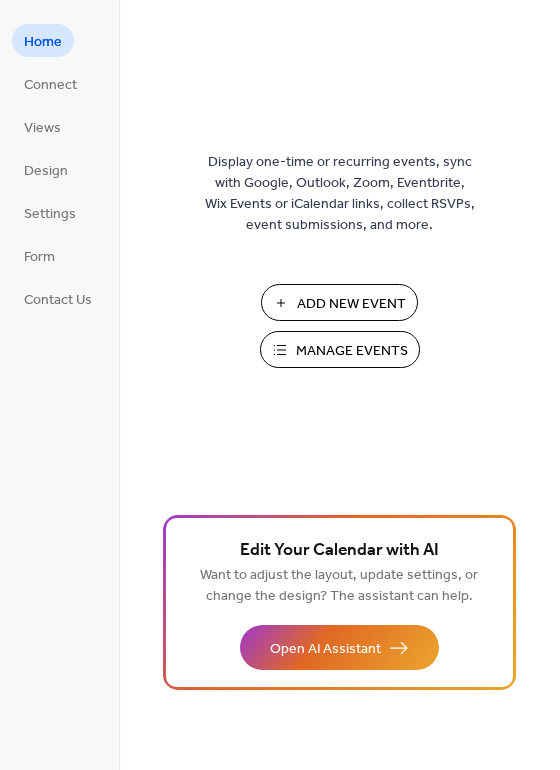 click on "Manage Events" at bounding box center [352, 351] 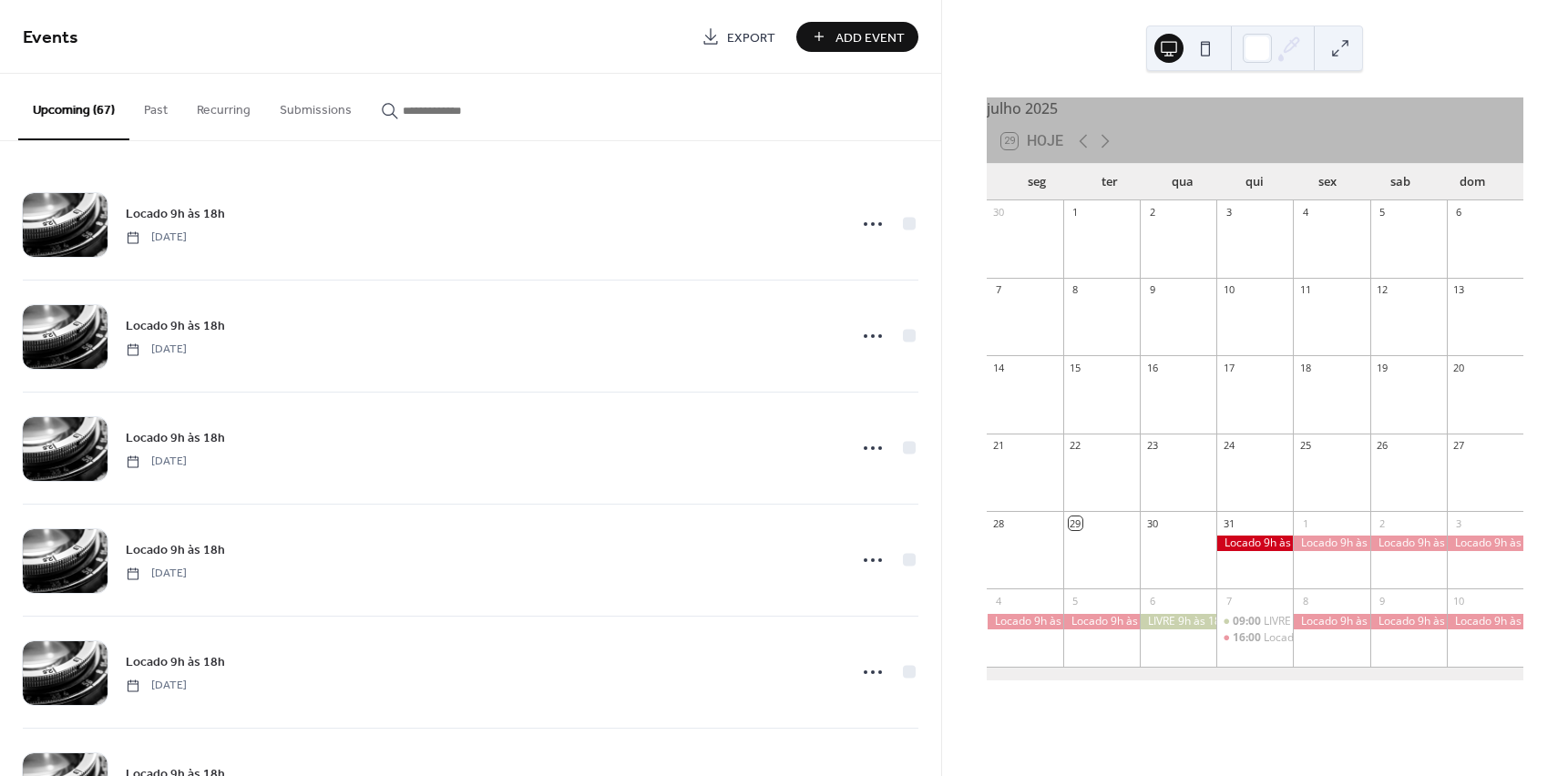 scroll, scrollTop: 0, scrollLeft: 0, axis: both 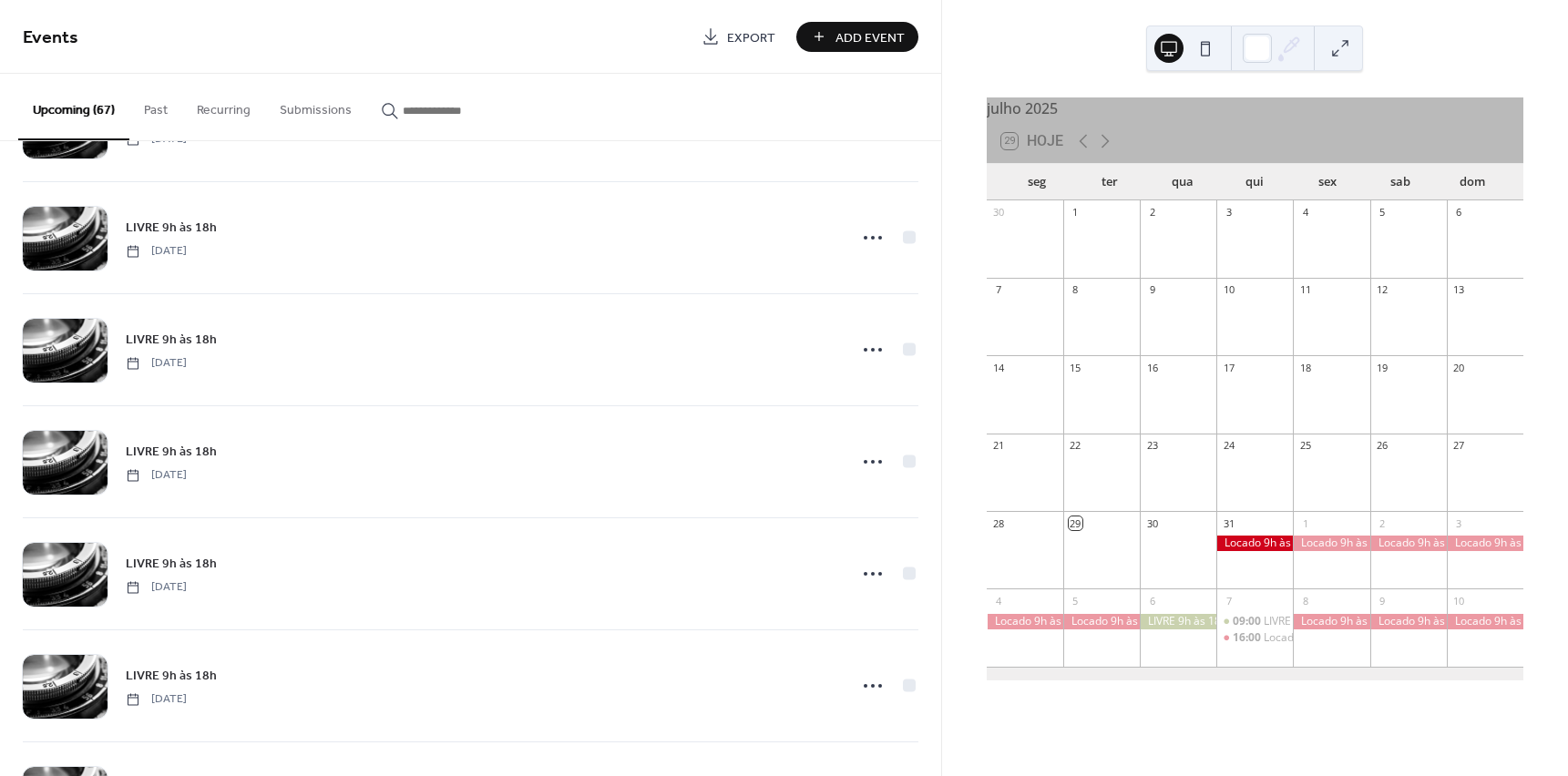 click on "Upcoming (67)" at bounding box center (74, 107) 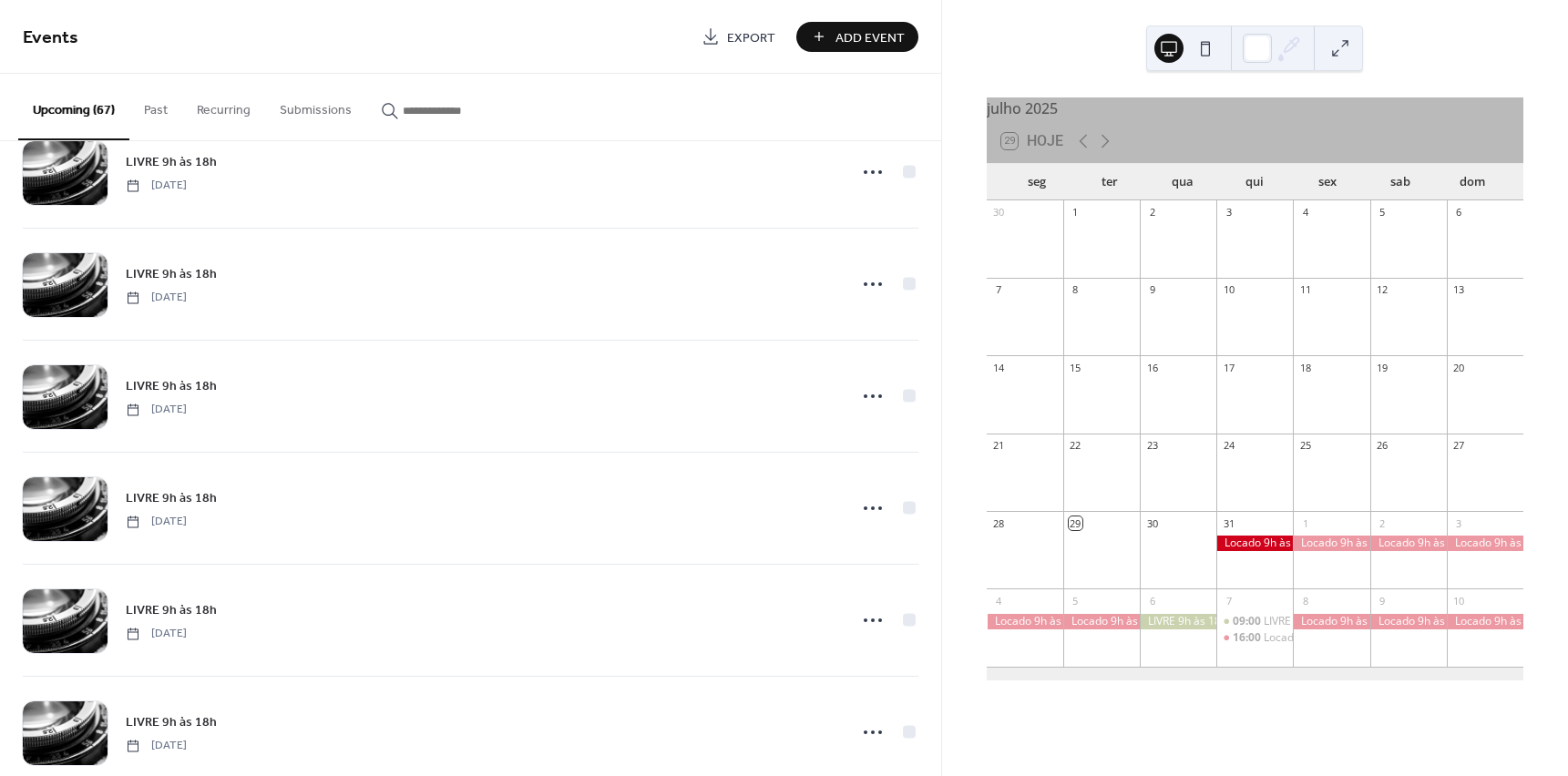 scroll, scrollTop: 4229, scrollLeft: 0, axis: vertical 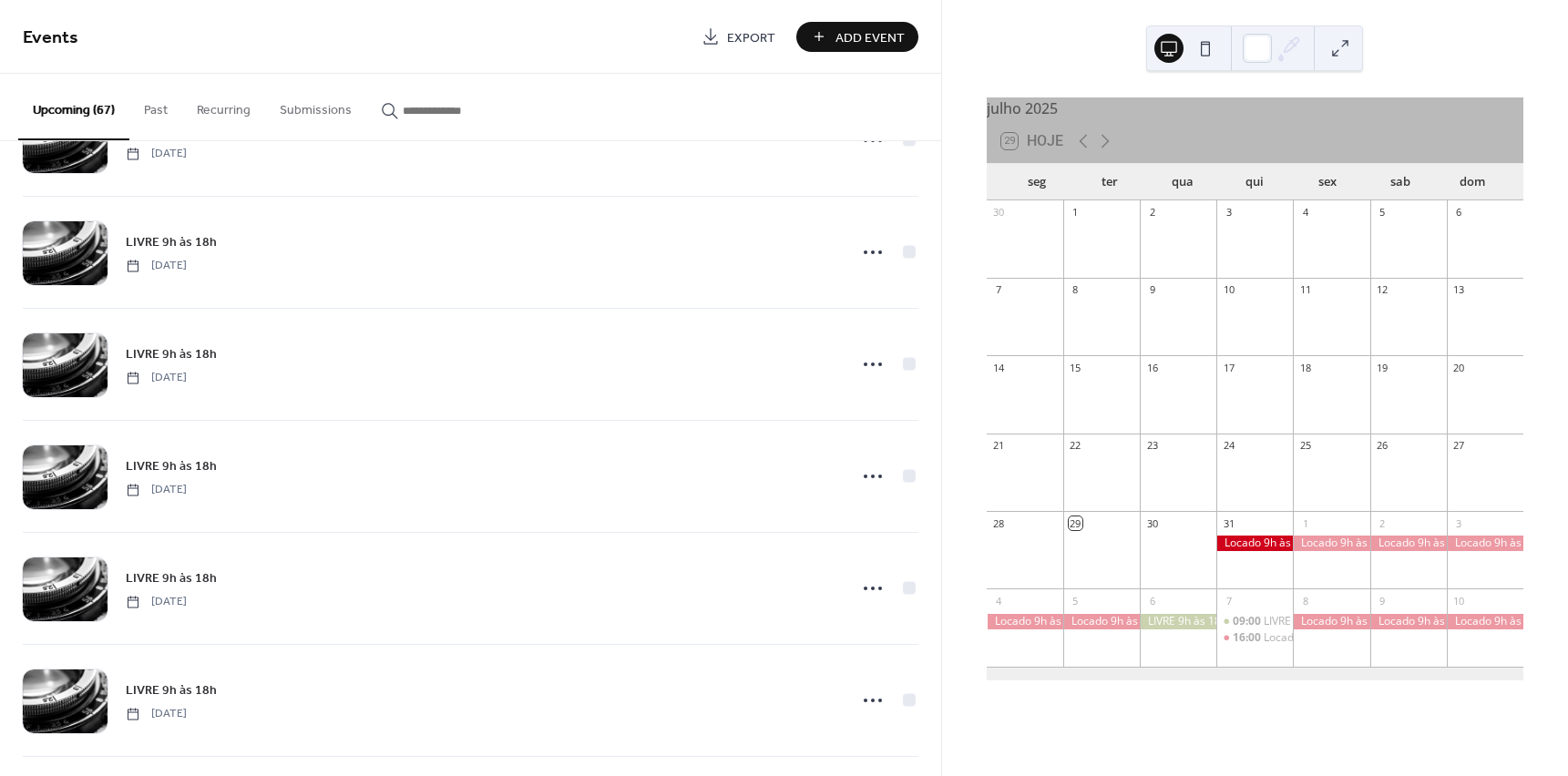click on "Upcoming (67)" at bounding box center [74, 107] 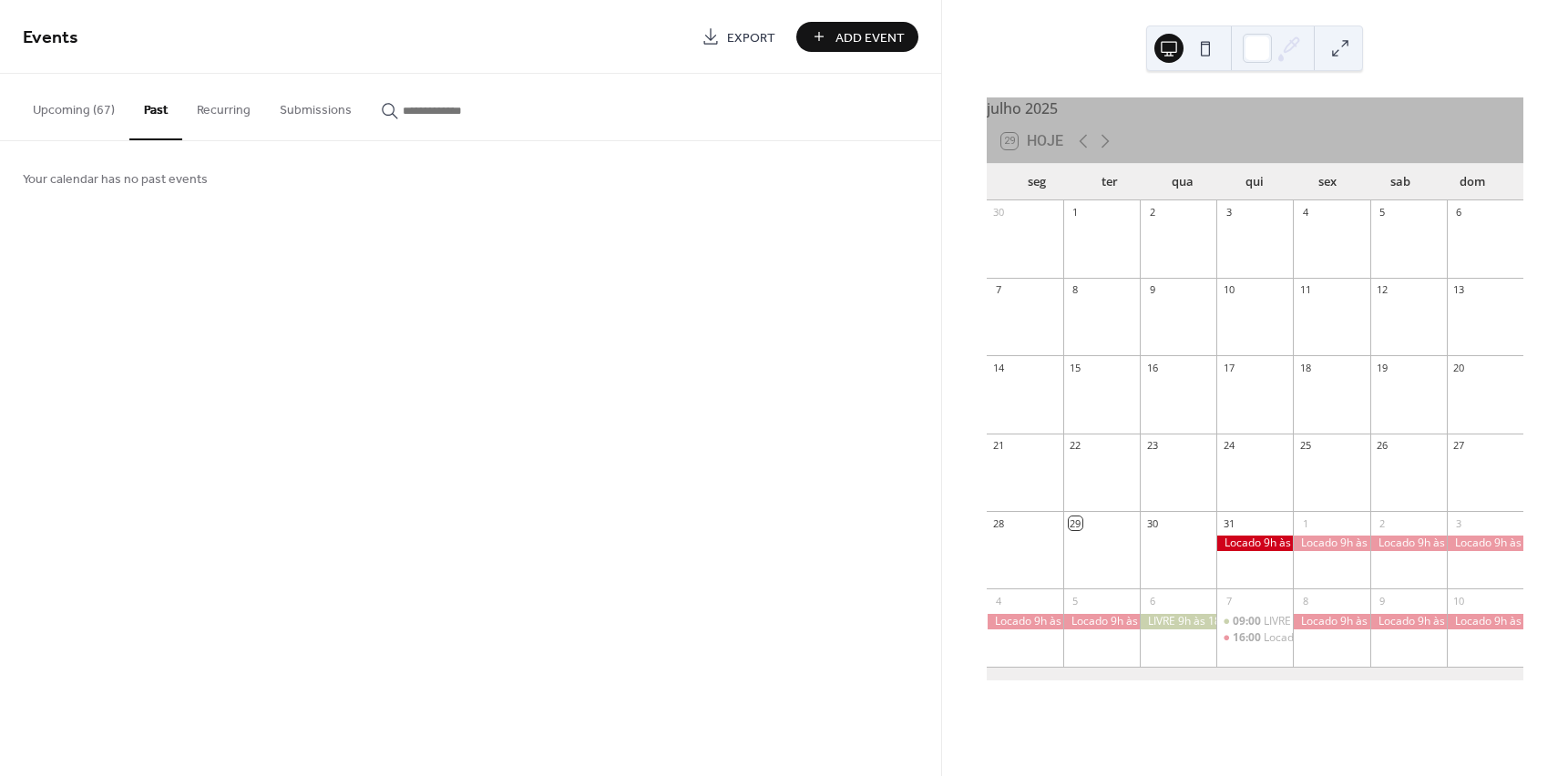 click on "Upcoming (67)" at bounding box center [74, 106] 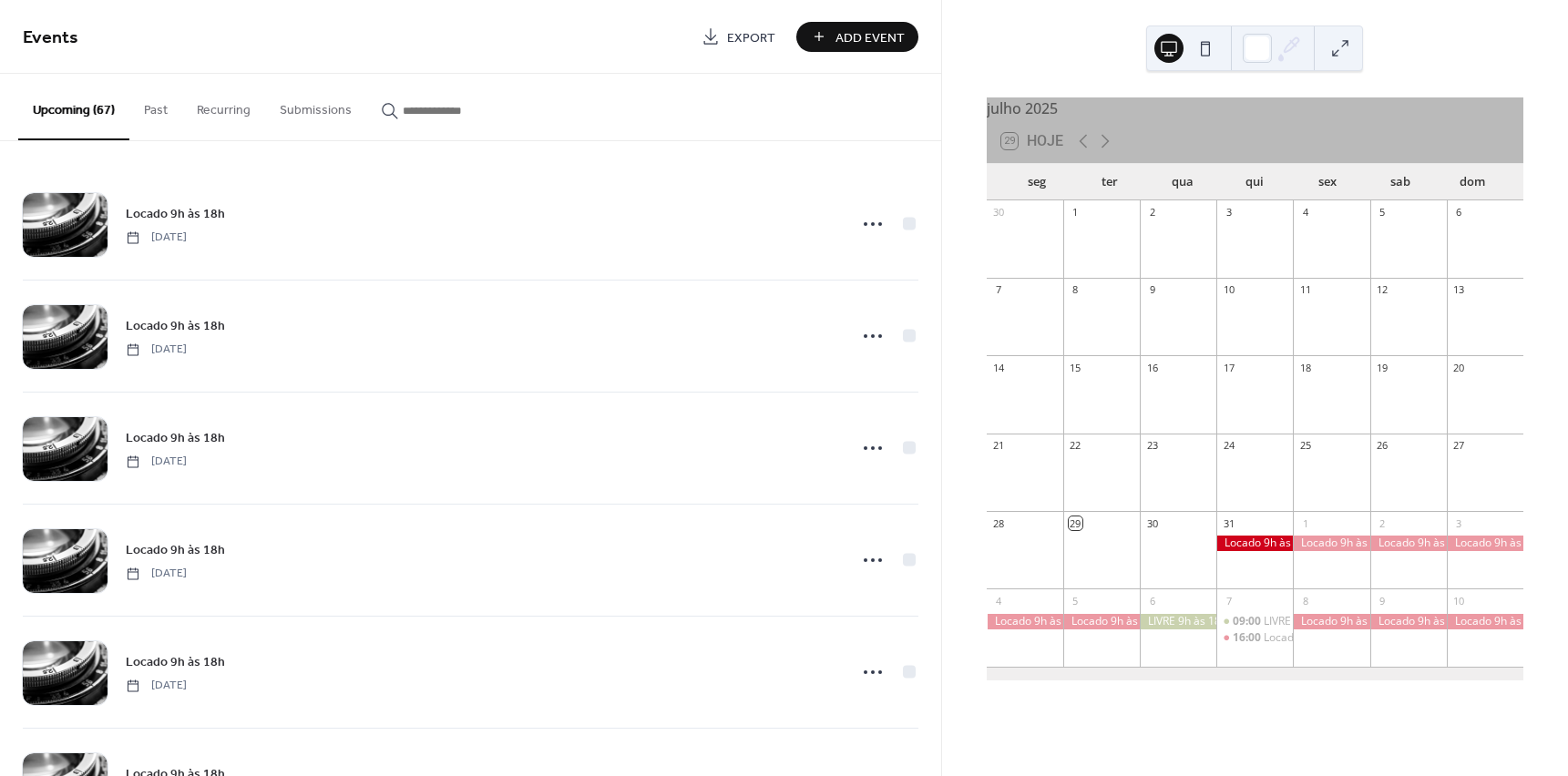 scroll, scrollTop: 0, scrollLeft: 0, axis: both 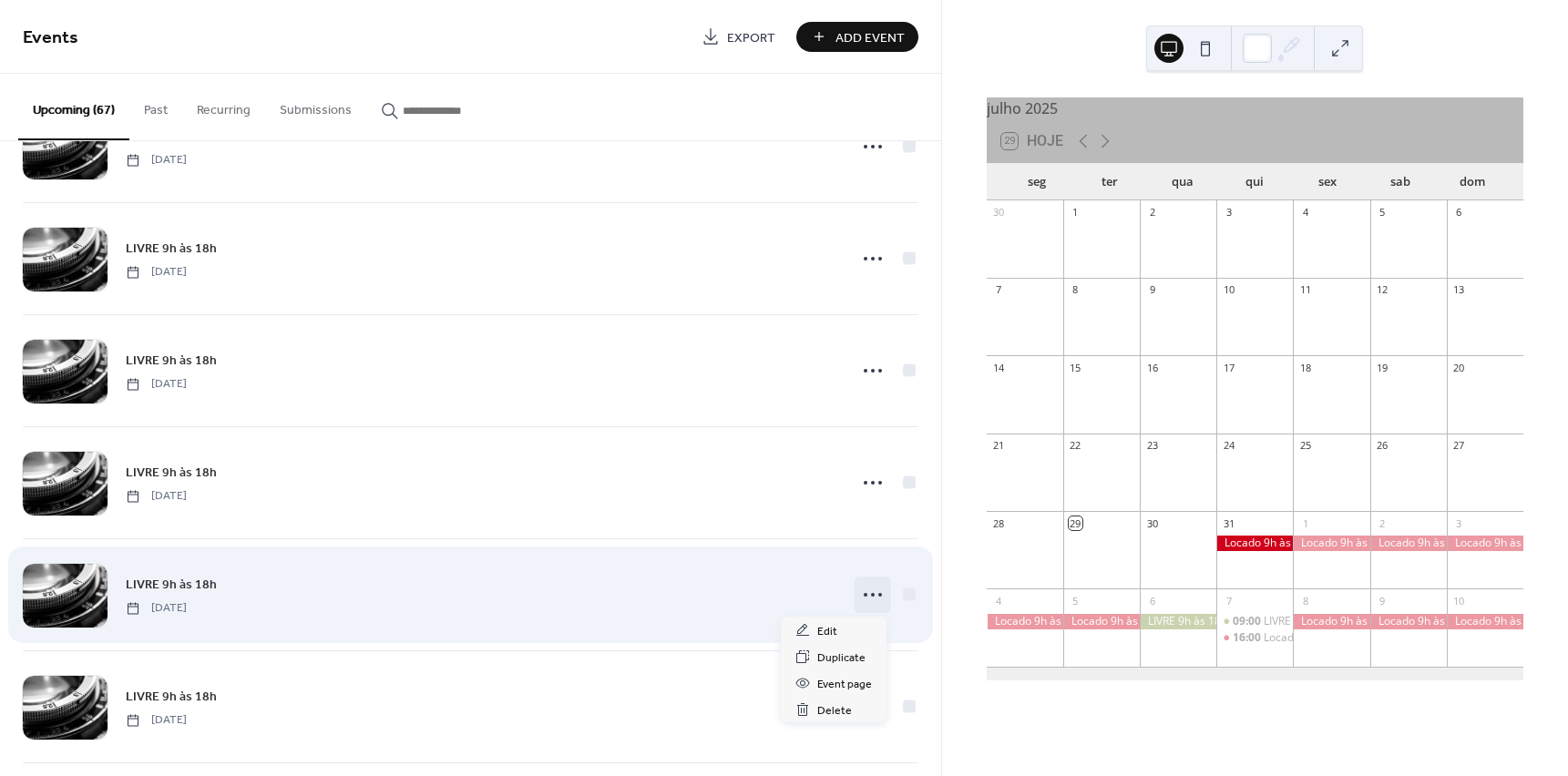 click 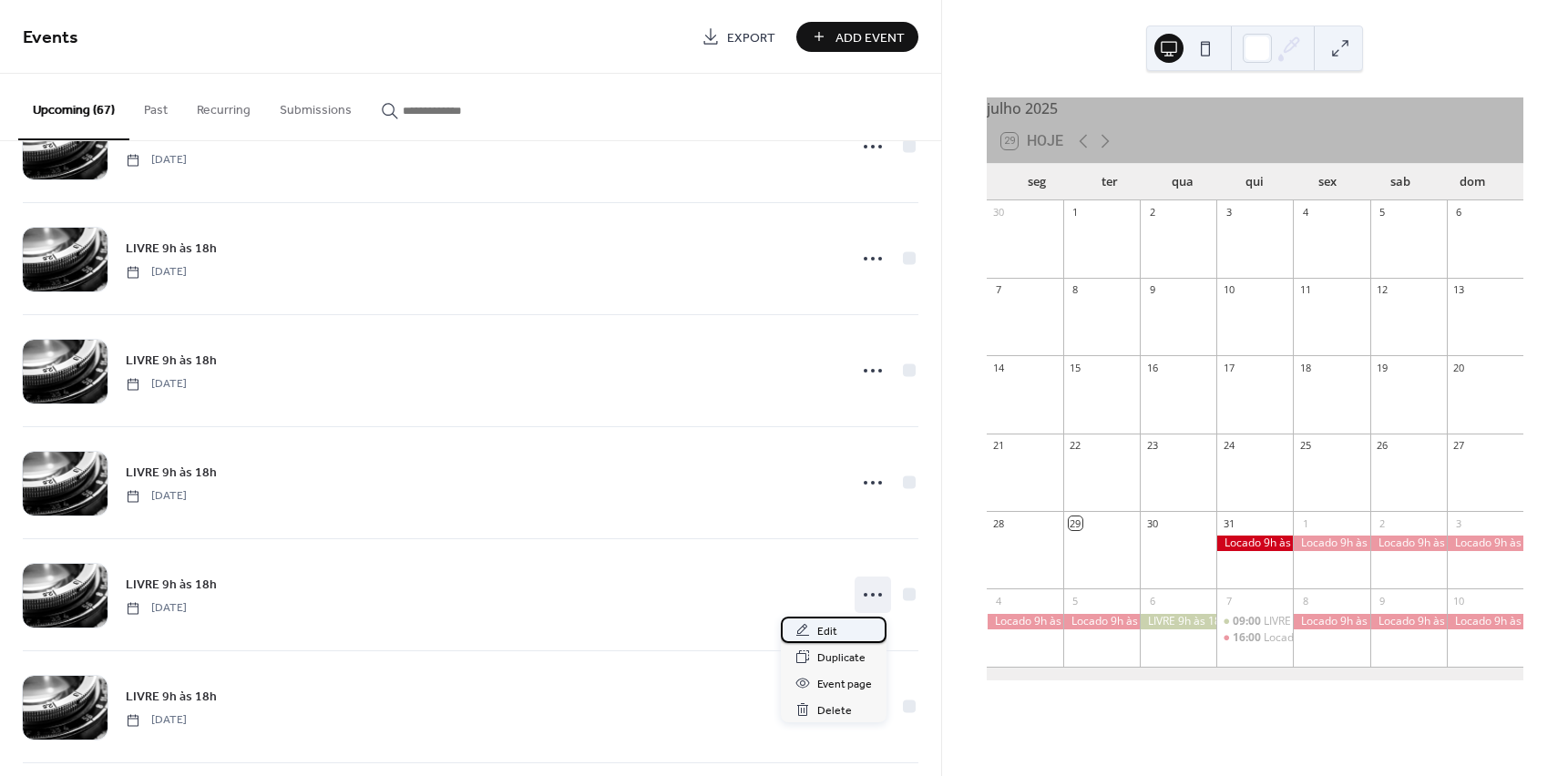 click on "Edit" at bounding box center [827, 631] 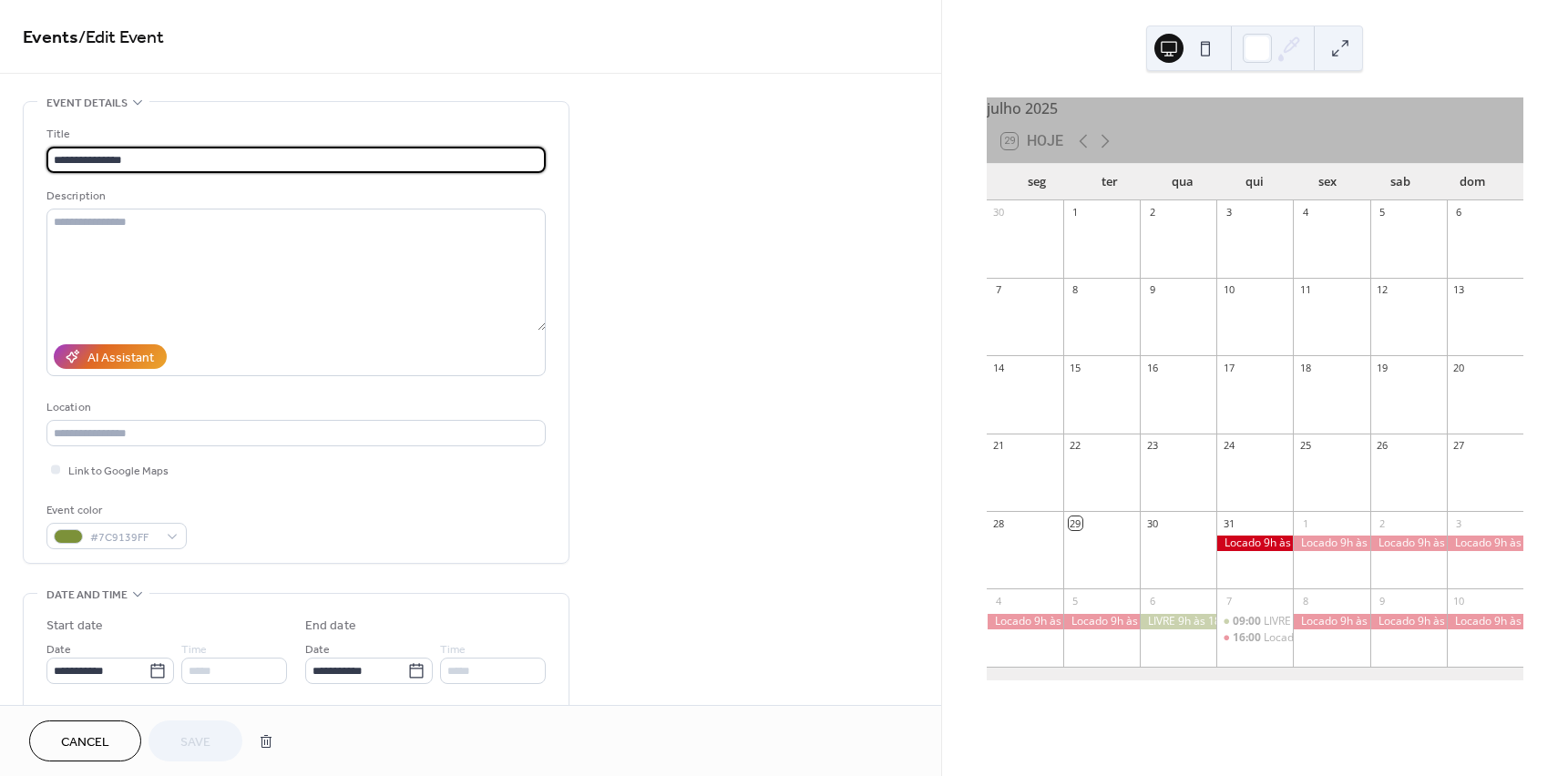 scroll, scrollTop: 1, scrollLeft: 0, axis: vertical 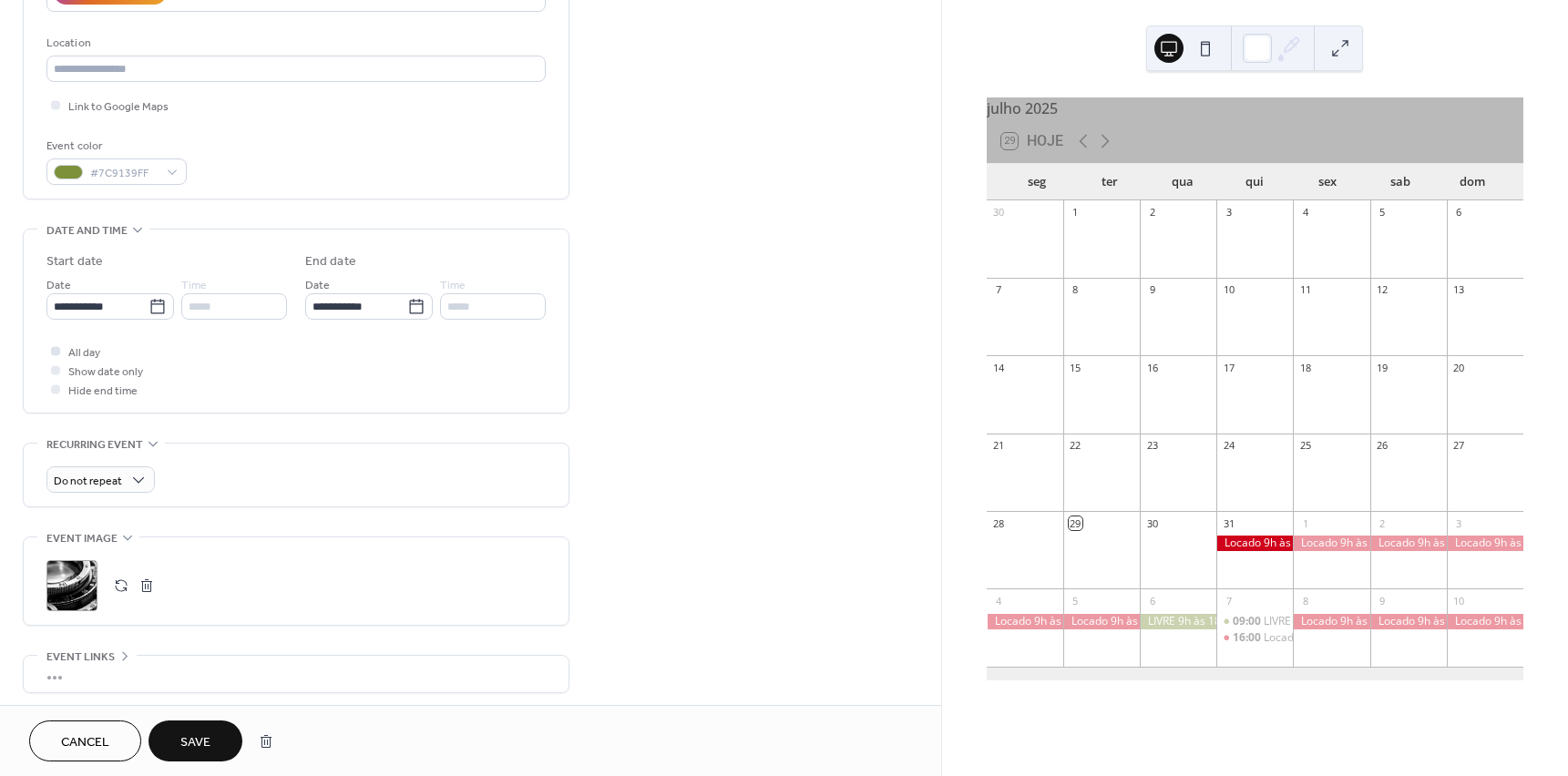 type on "**********" 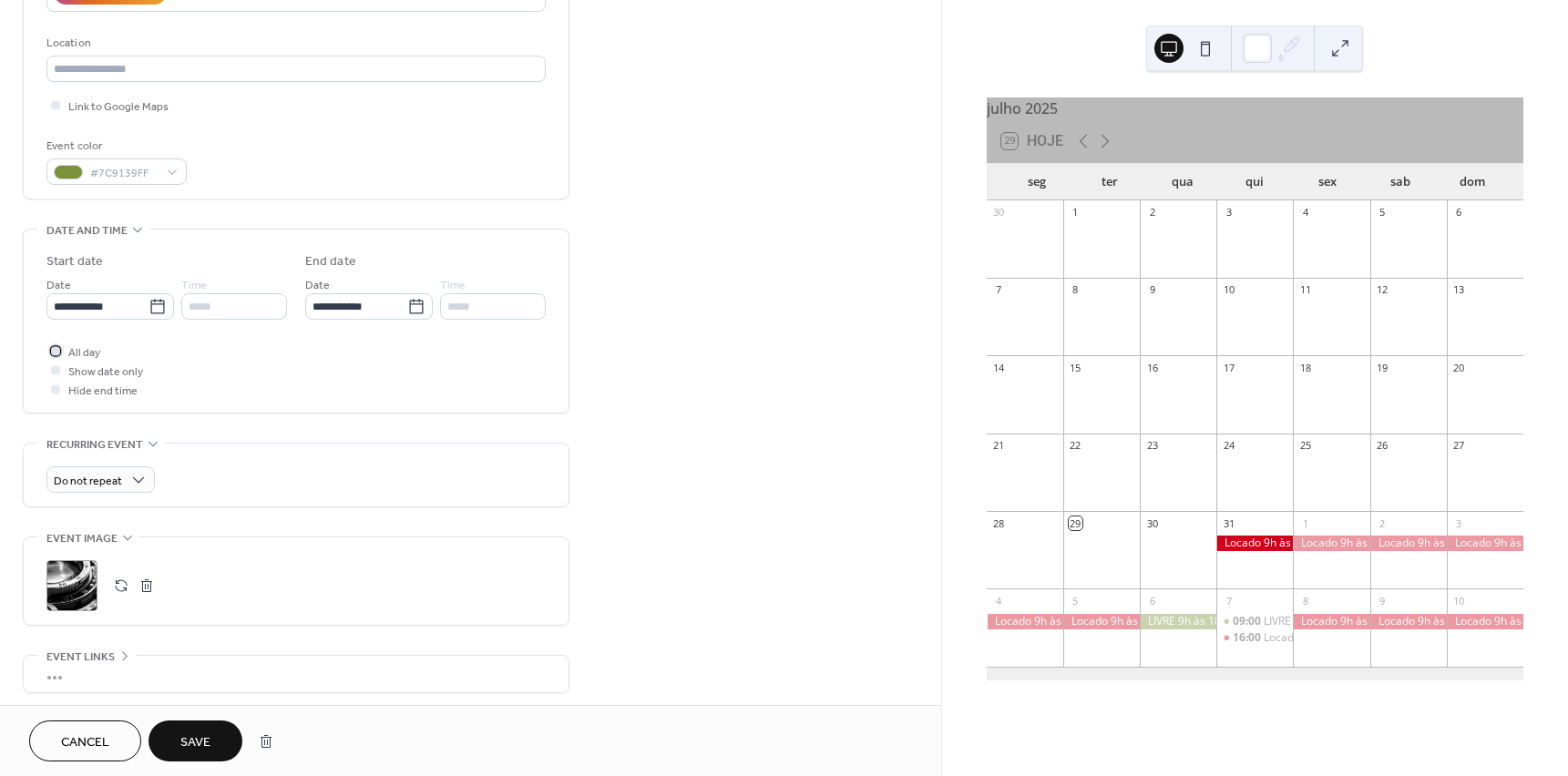 click 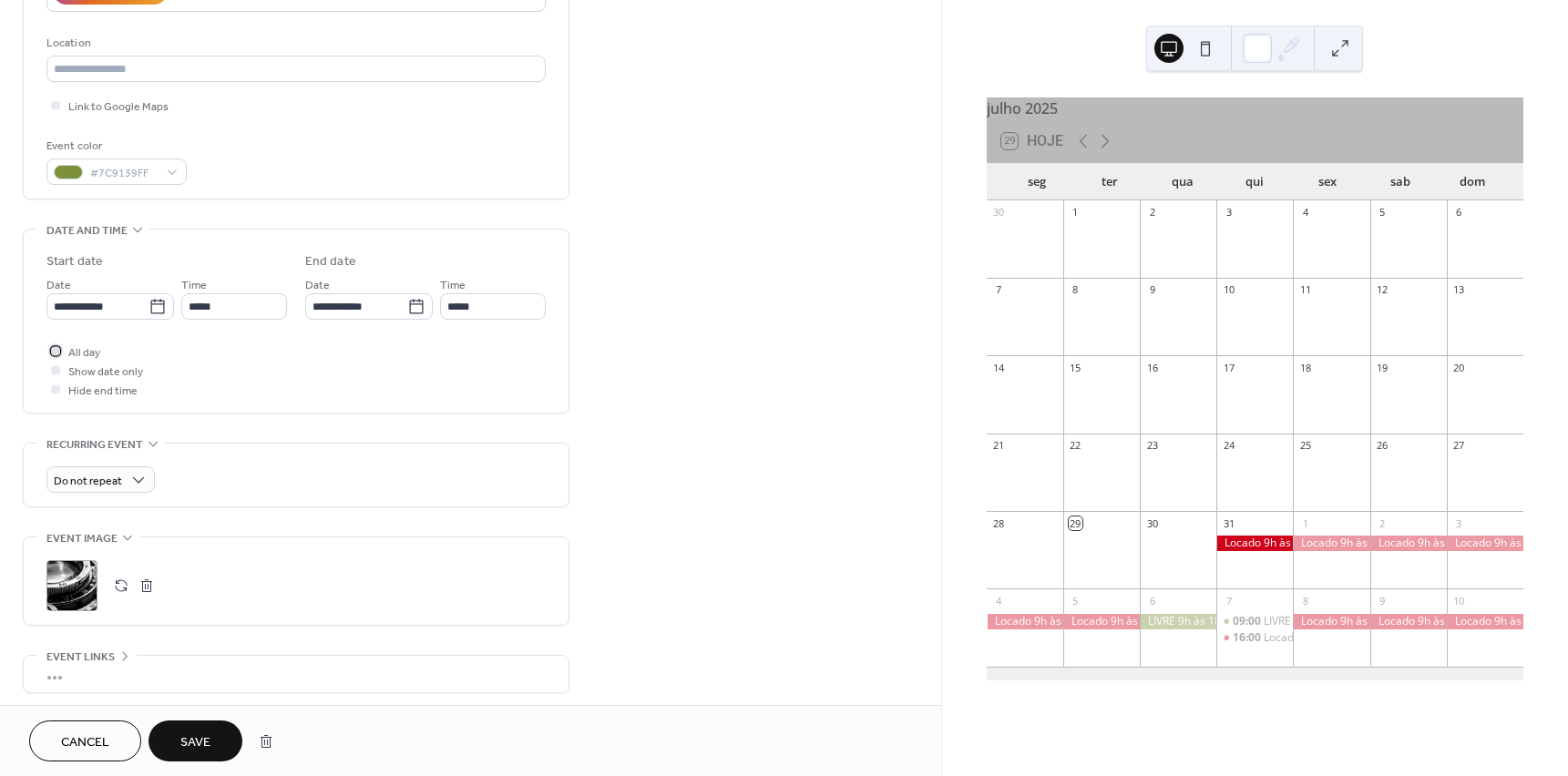 scroll, scrollTop: 0, scrollLeft: 0, axis: both 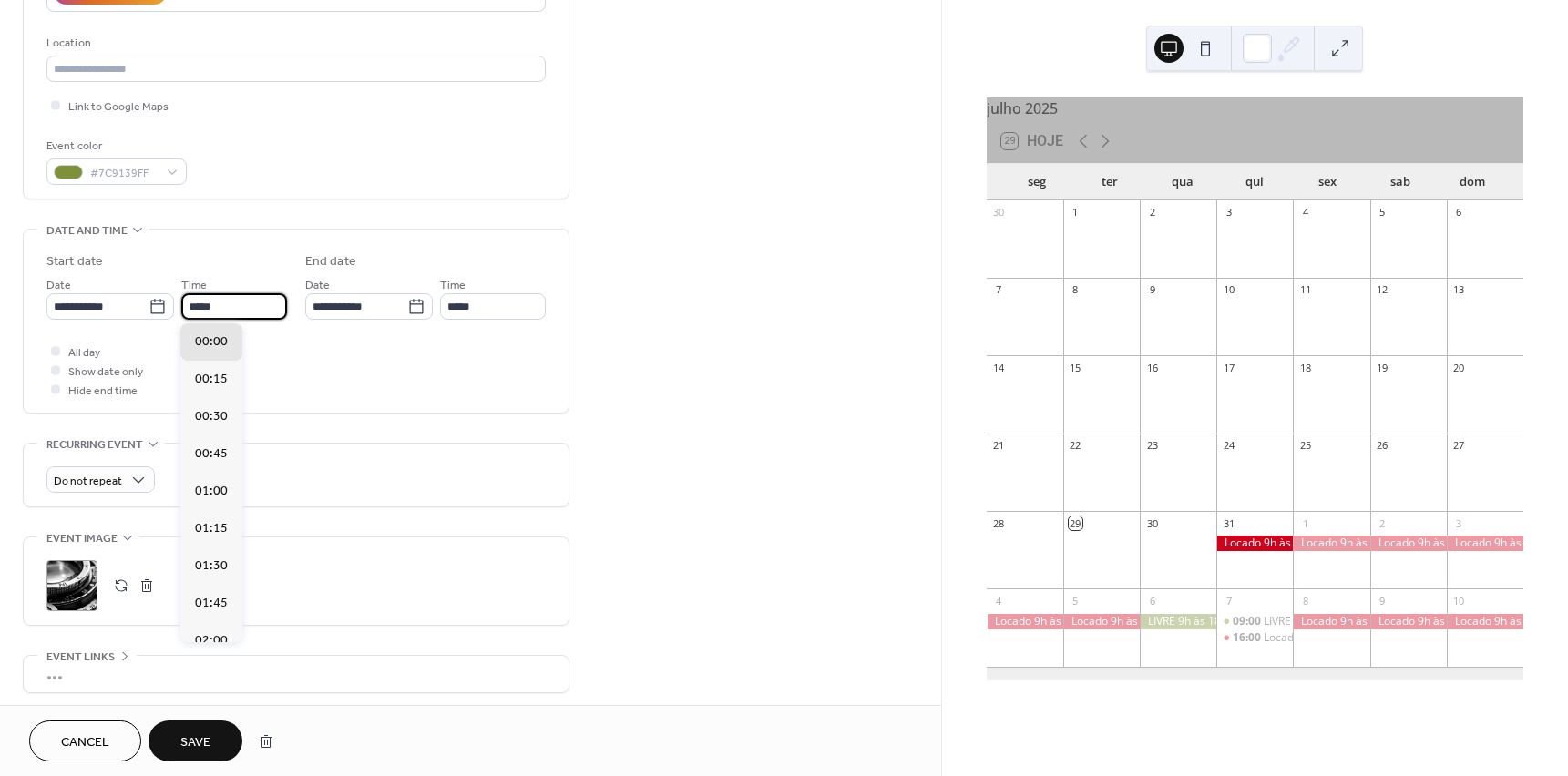 click on "*****" at bounding box center (234, 306) 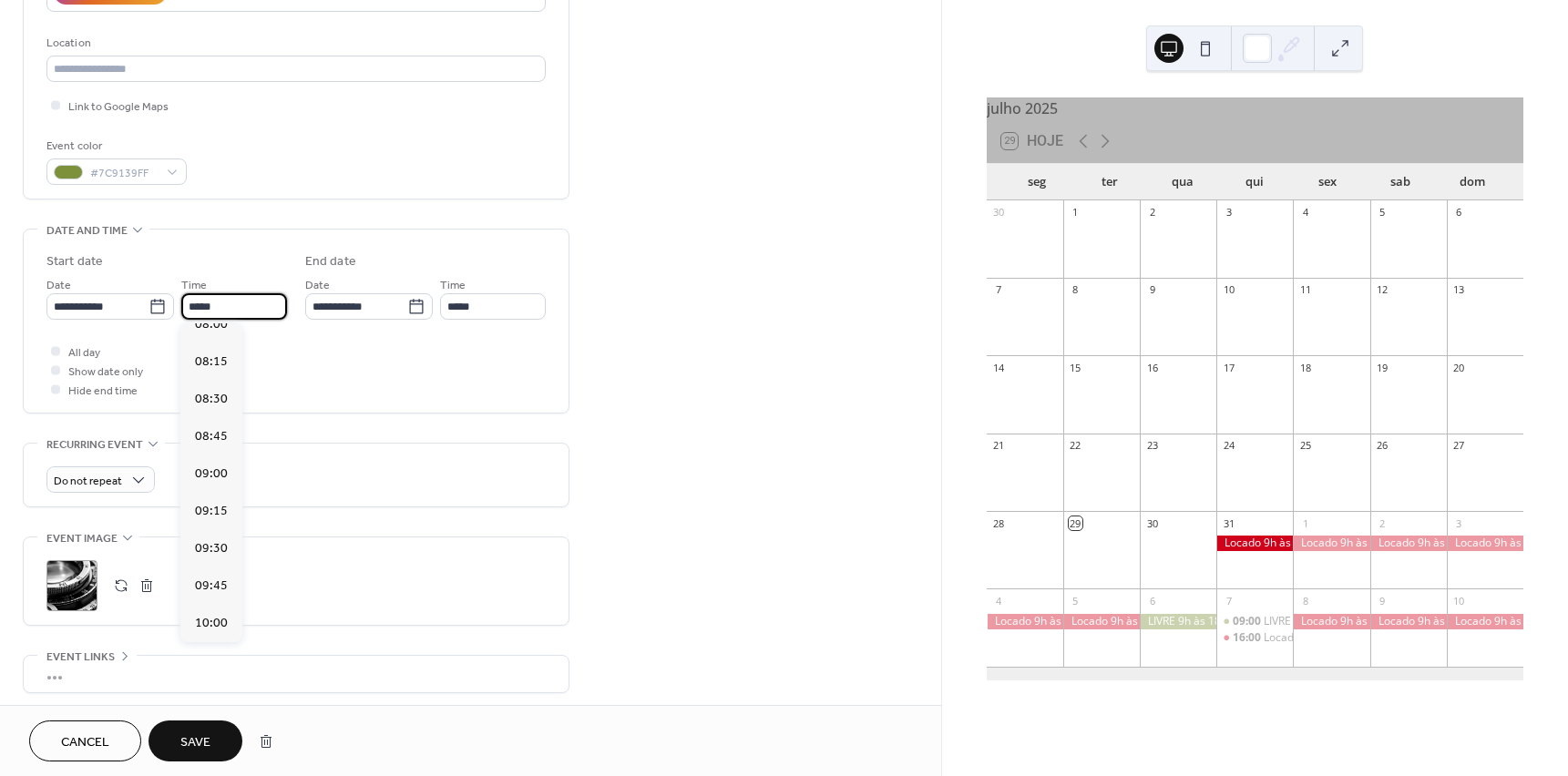scroll, scrollTop: 1275, scrollLeft: 0, axis: vertical 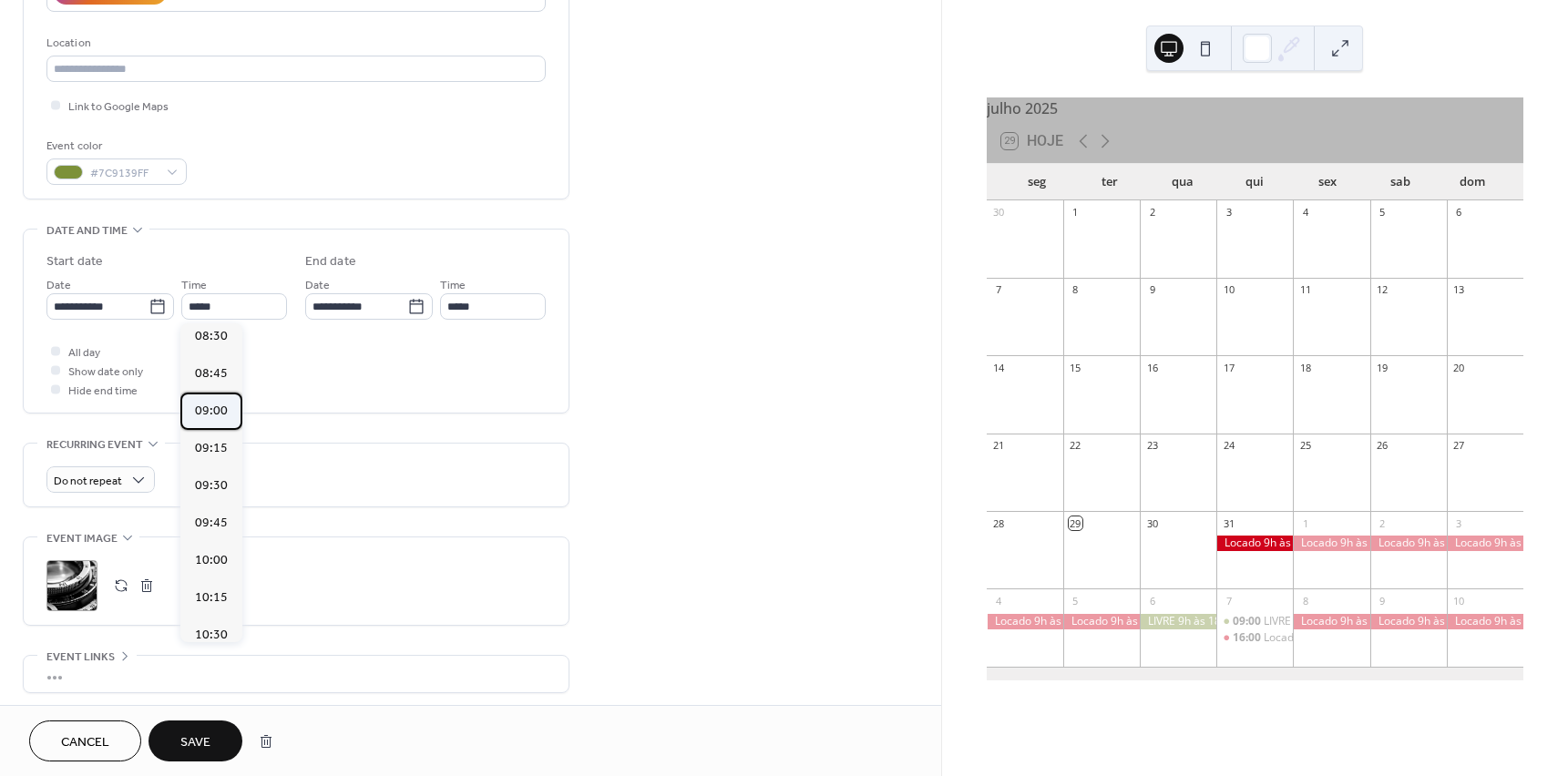 click on "09:00" at bounding box center (211, 411) 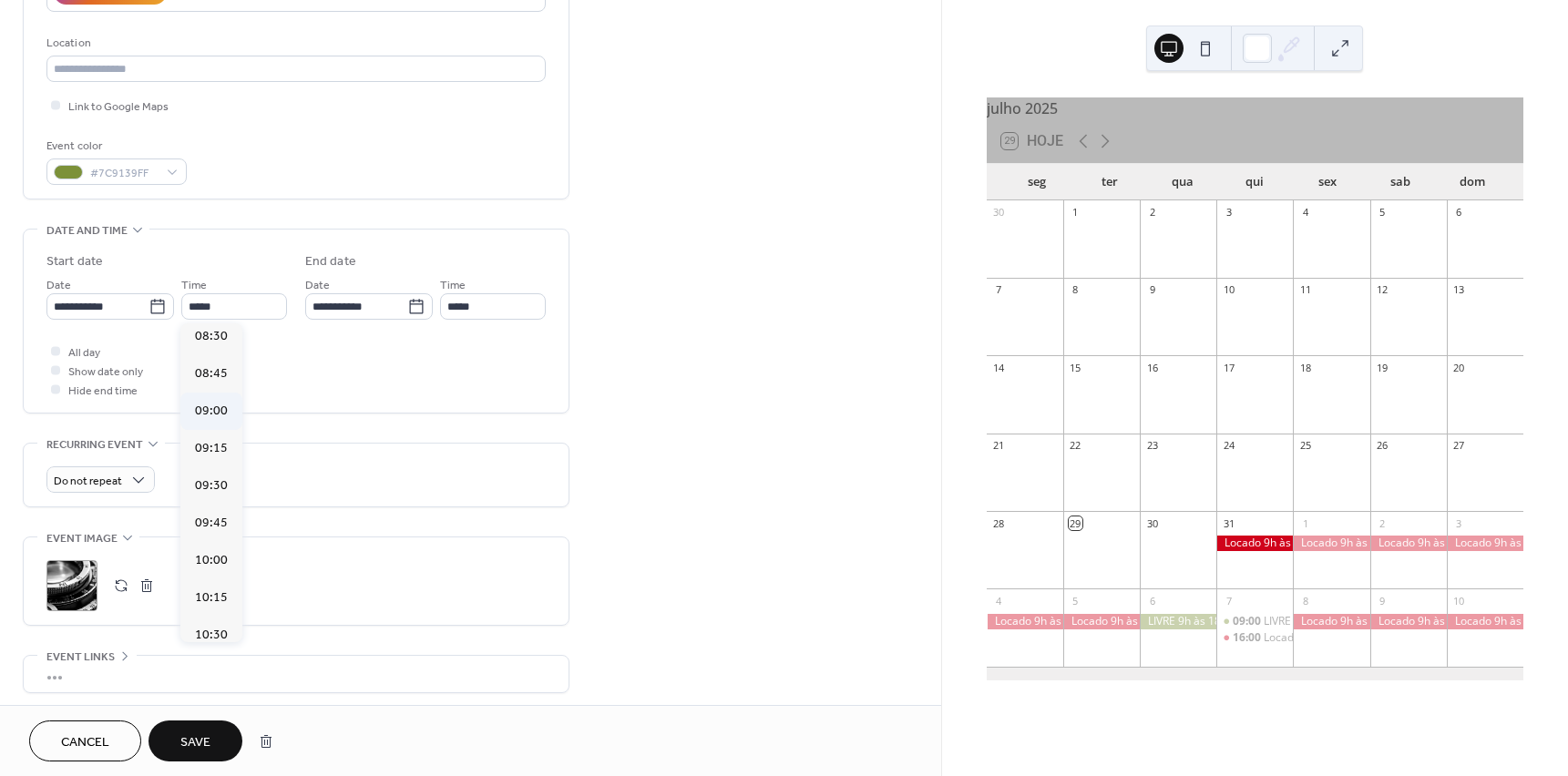 type on "*****" 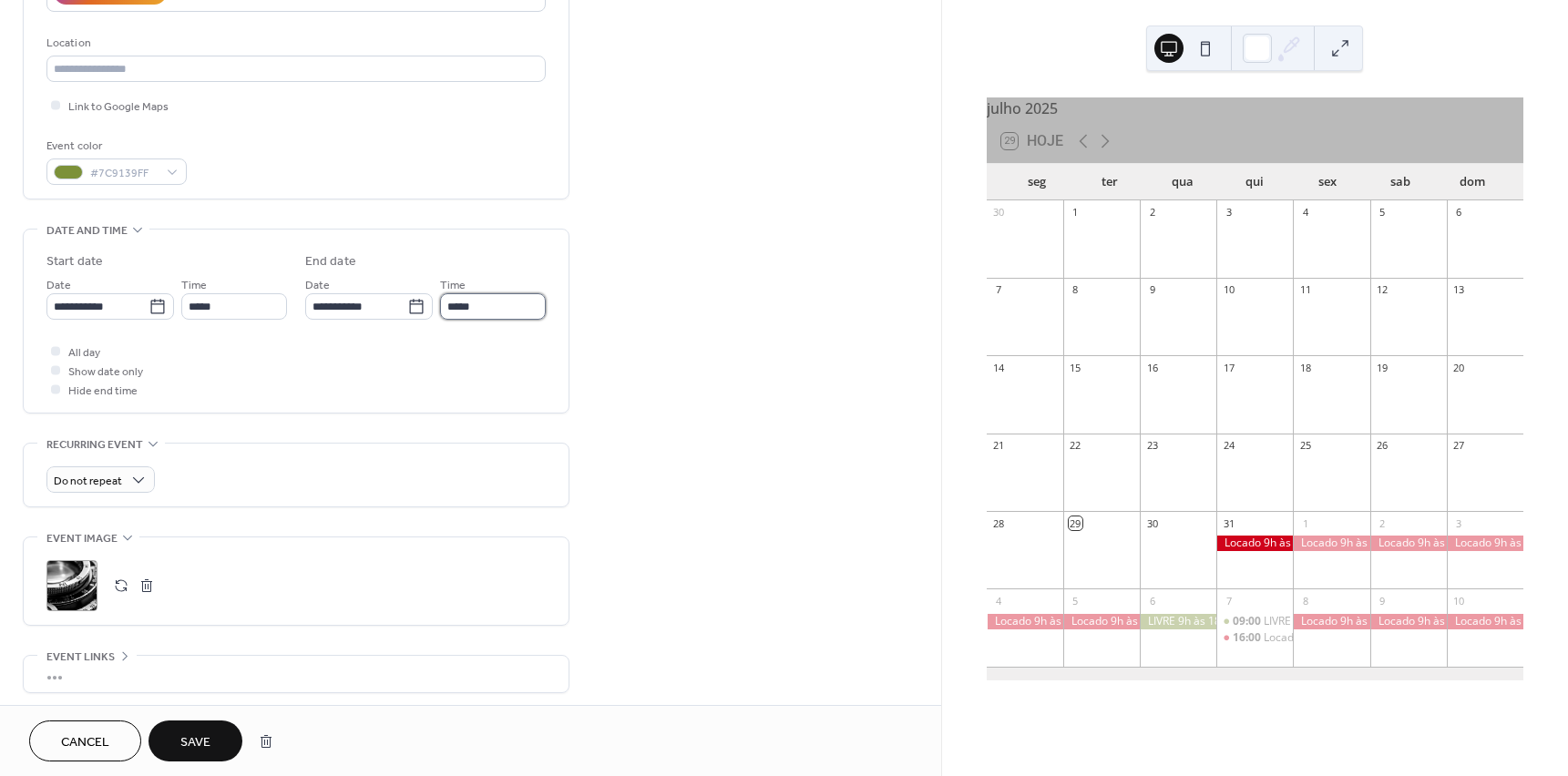 click on "*****" at bounding box center (493, 306) 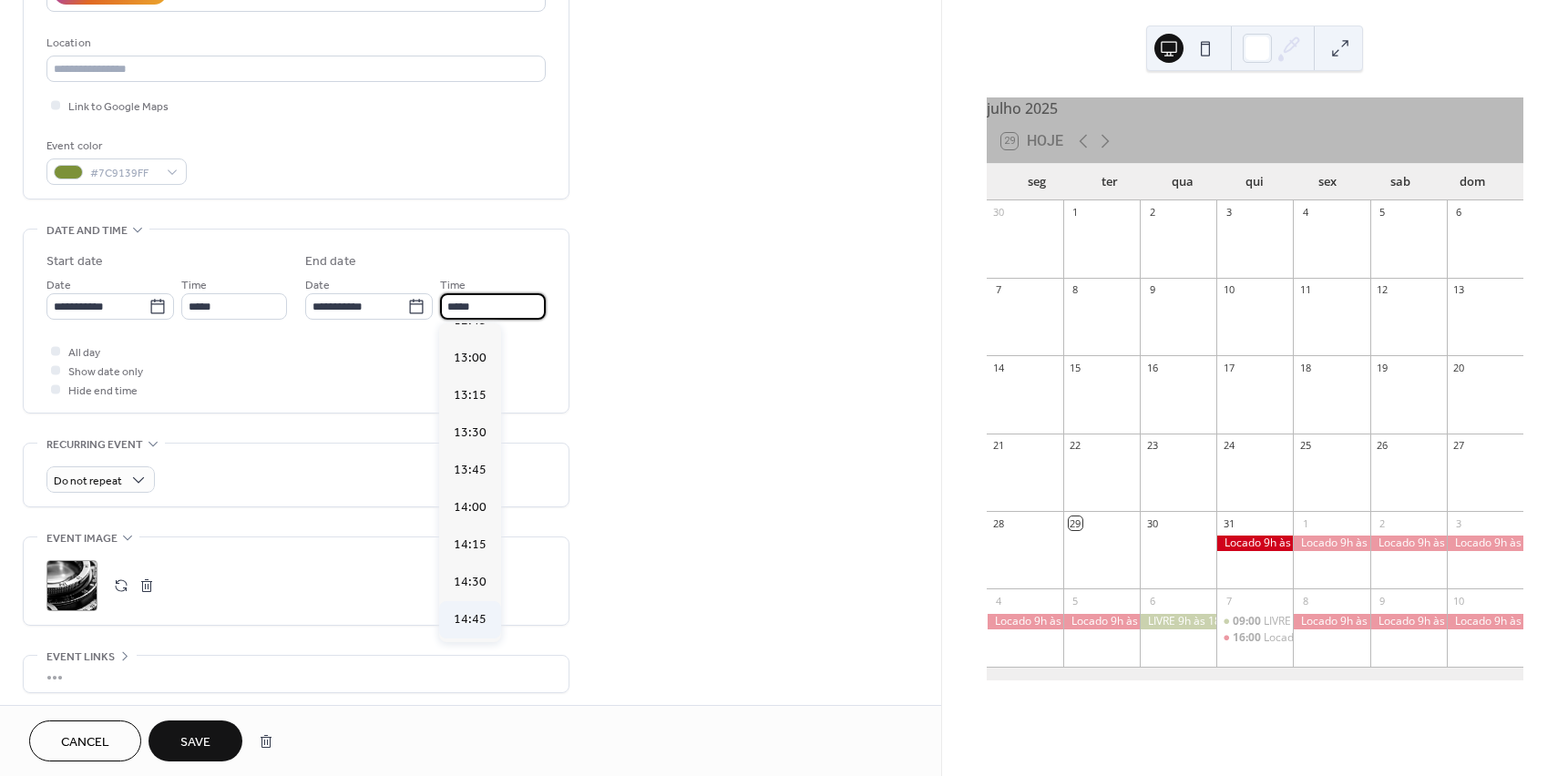 scroll, scrollTop: 546, scrollLeft: 0, axis: vertical 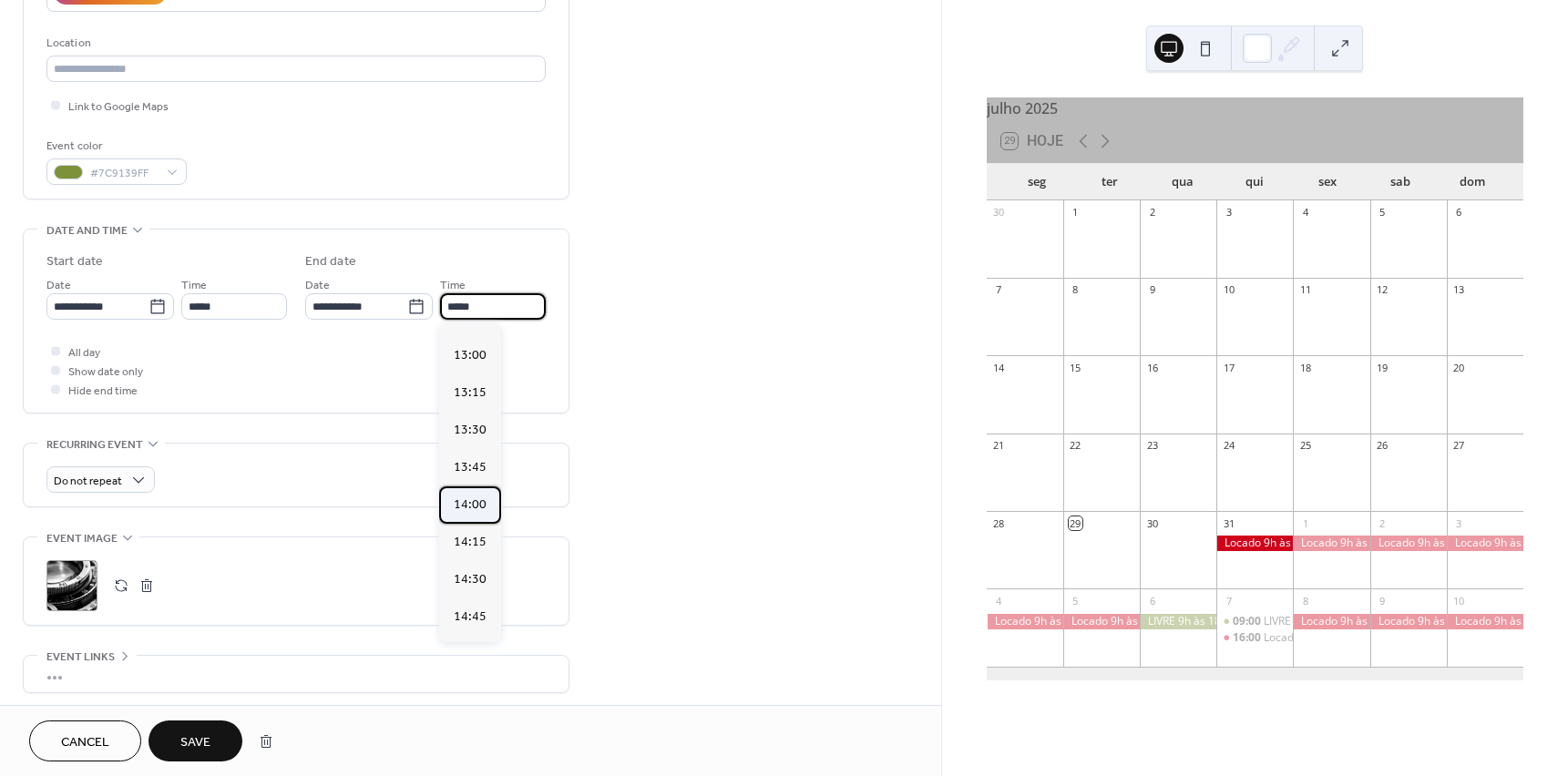 click on "14:00" at bounding box center (470, 505) 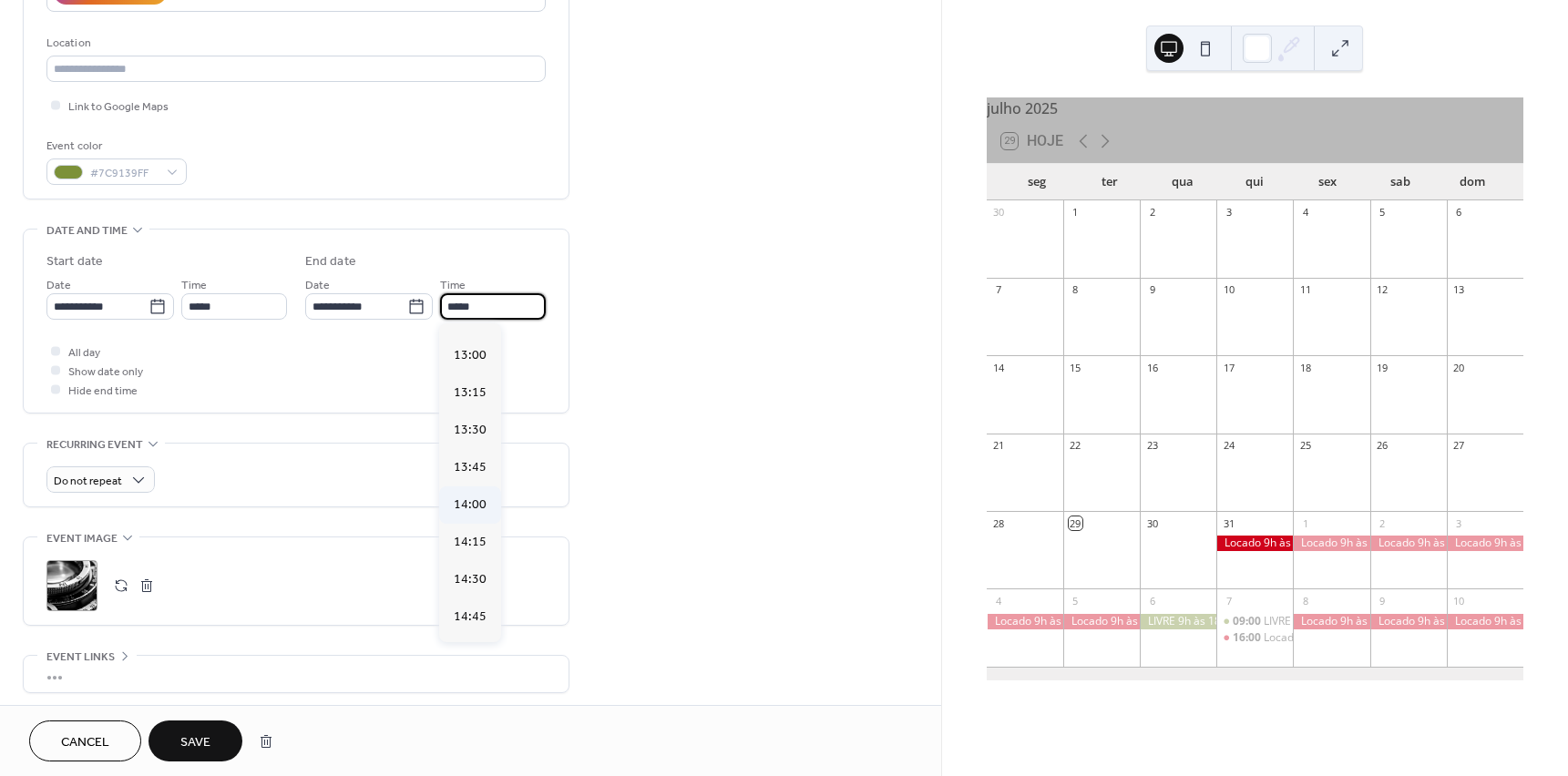 type on "*****" 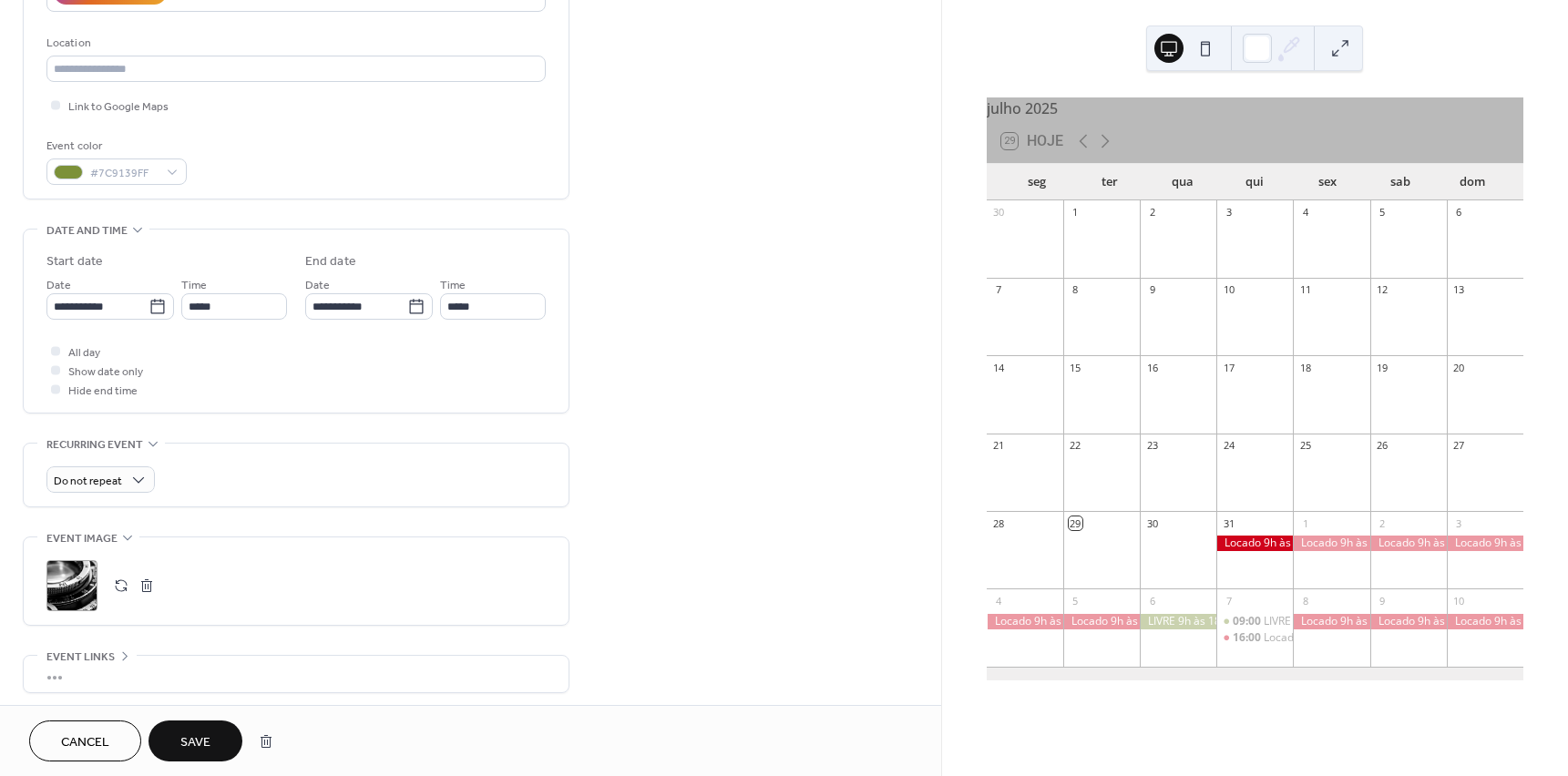 click on "Save" at bounding box center (195, 740) 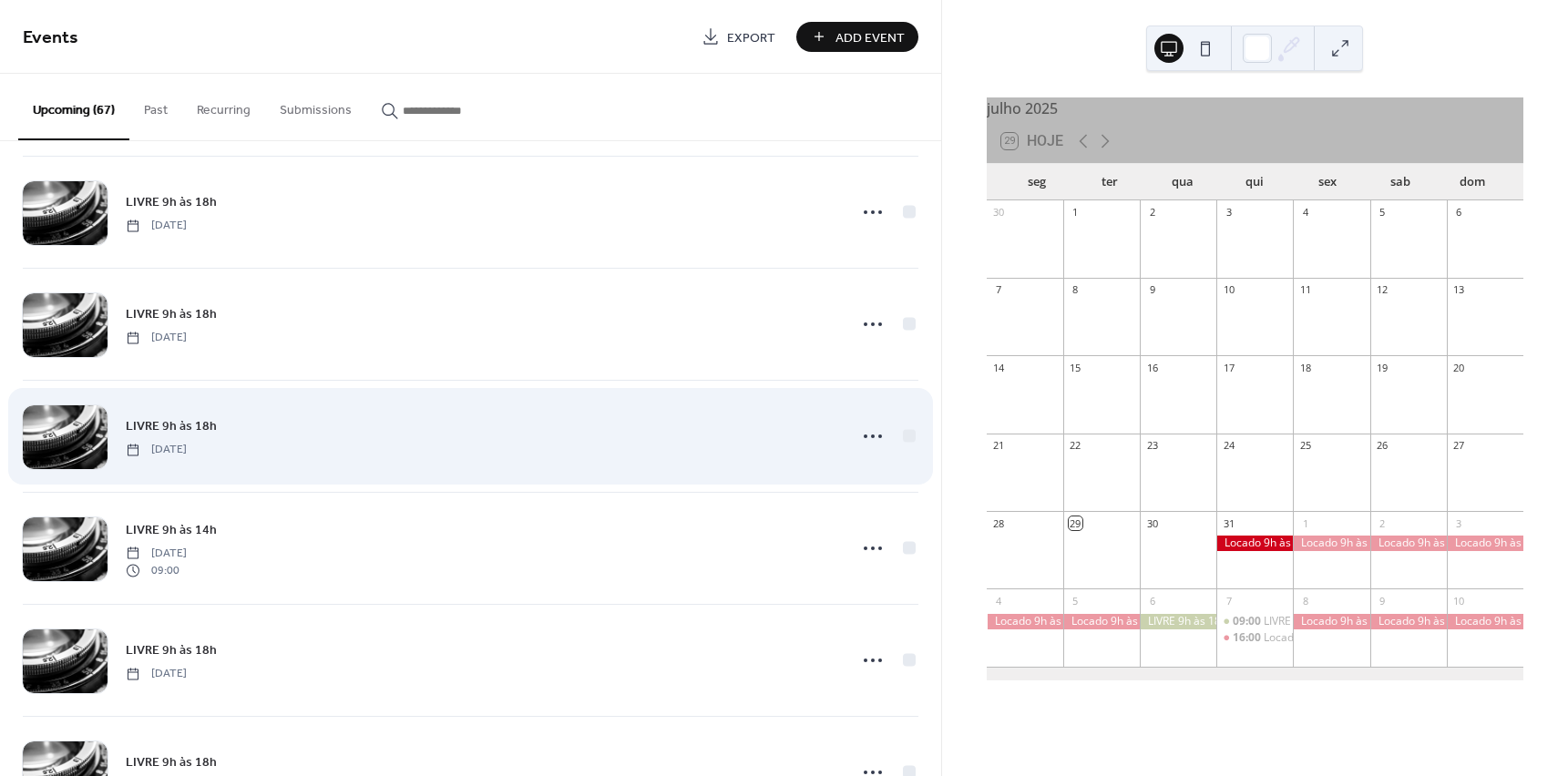 scroll, scrollTop: 4538, scrollLeft: 0, axis: vertical 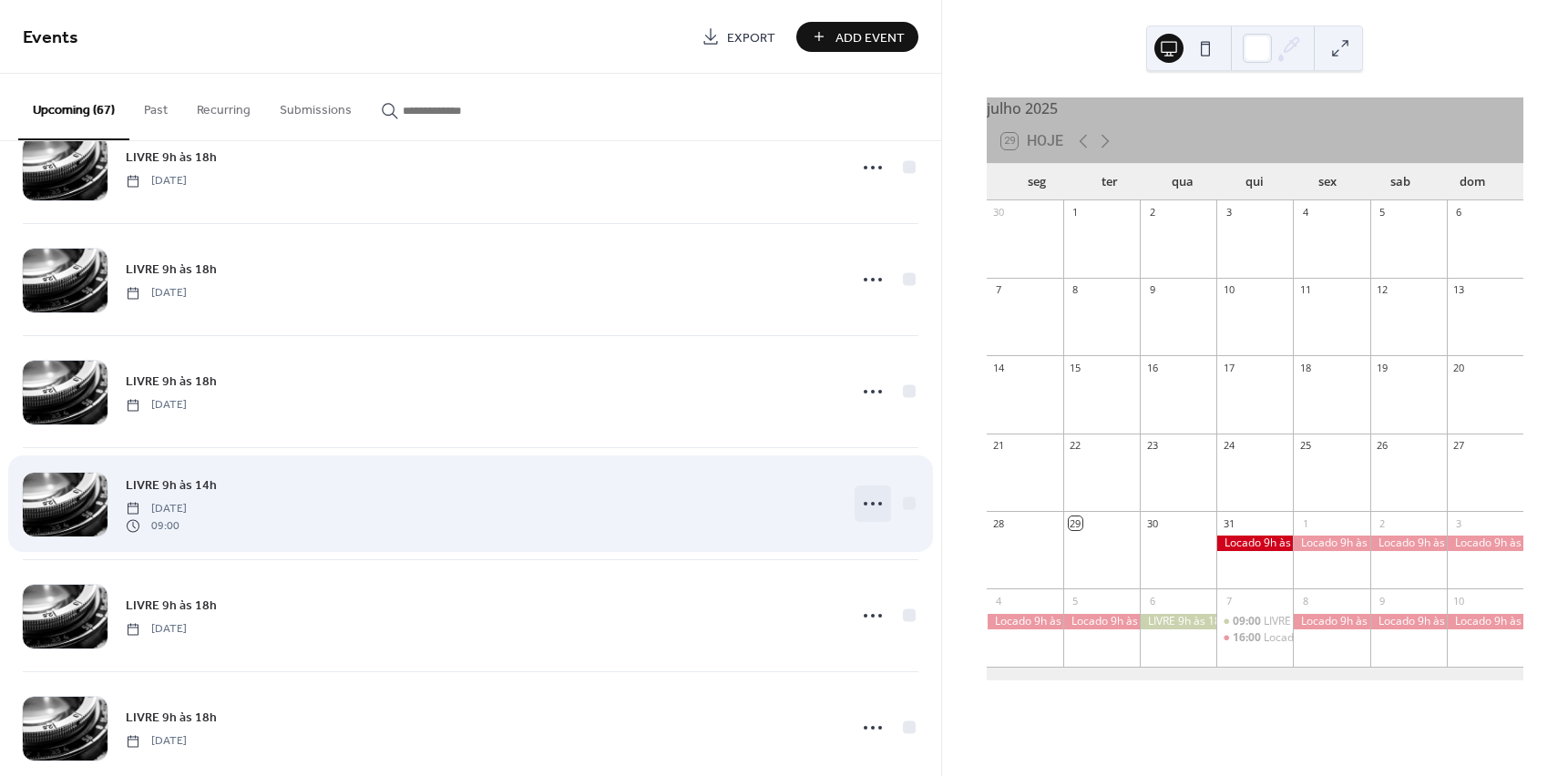 click 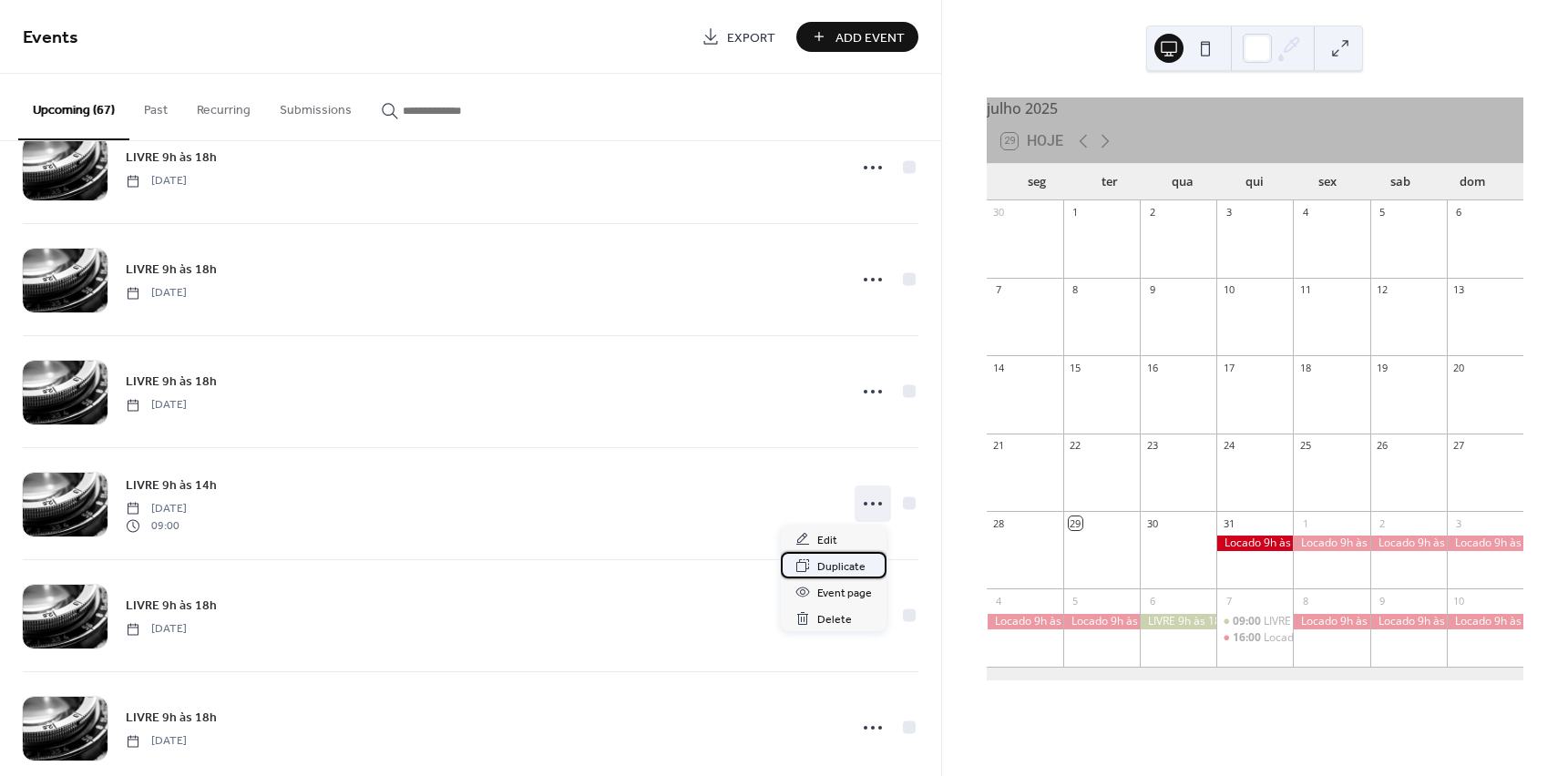click on "Duplicate" at bounding box center (841, 567) 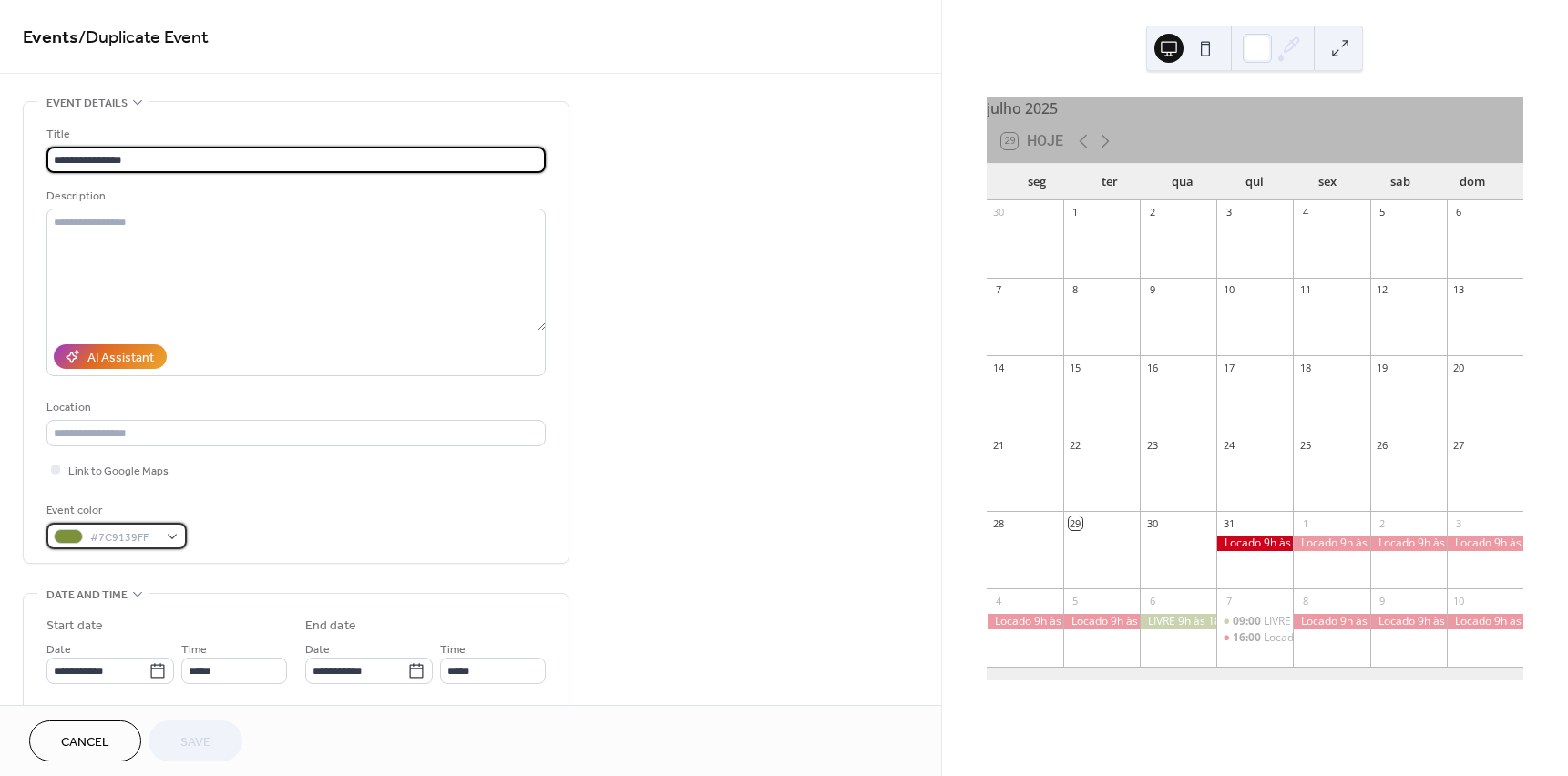 click on "#7C9139FF" at bounding box center (117, 536) 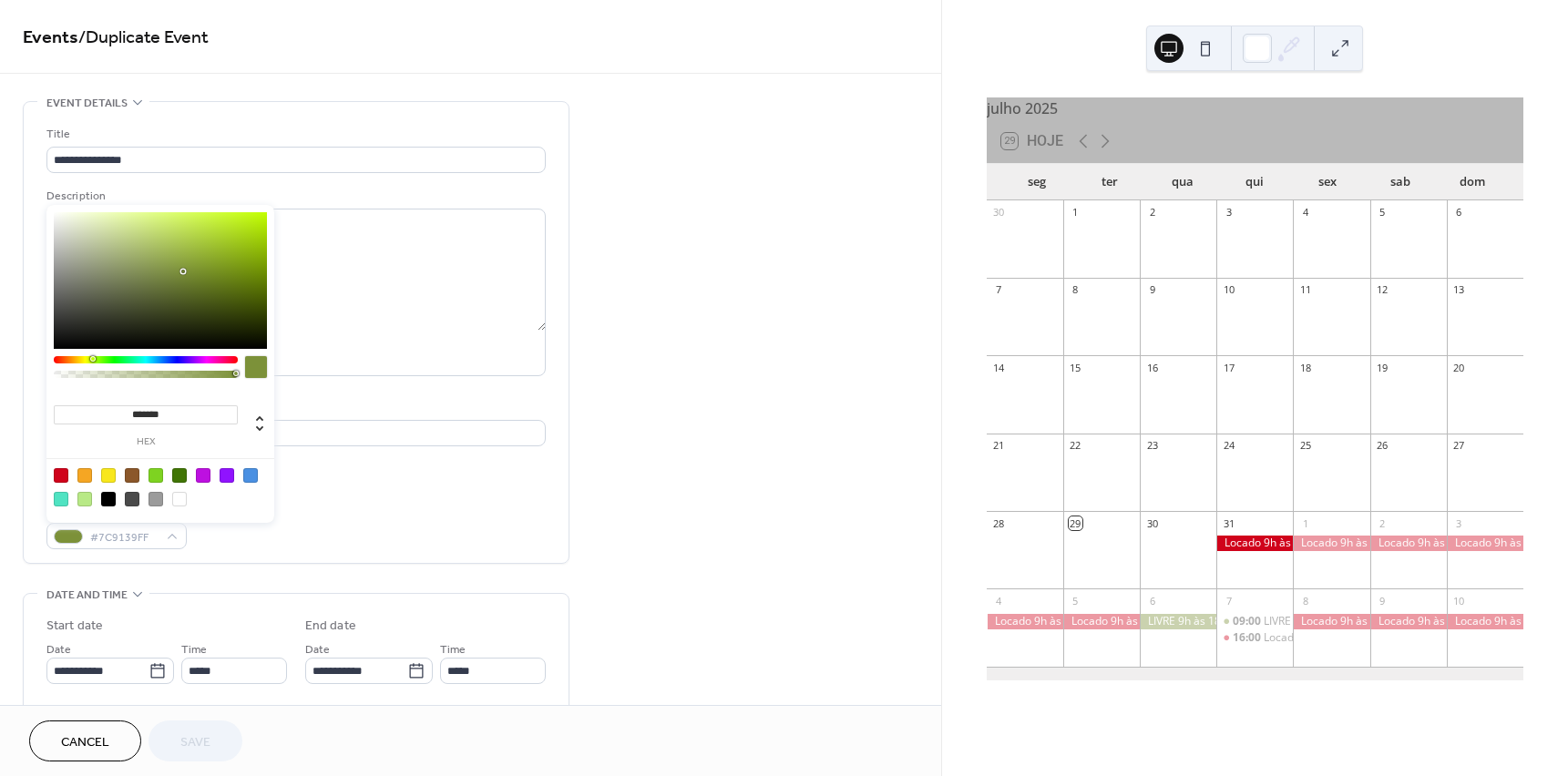 click at bounding box center (61, 475) 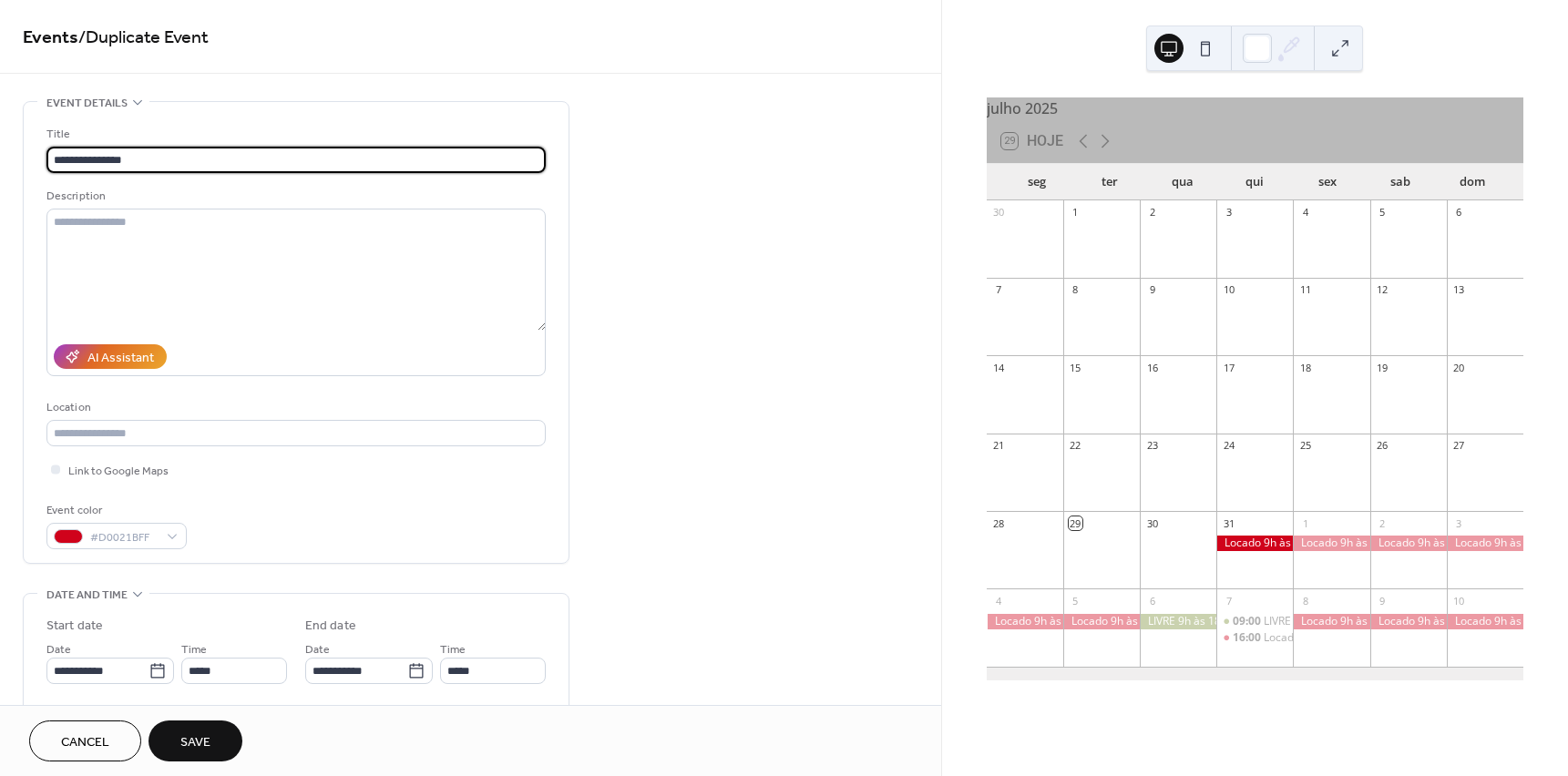 drag, startPoint x: 157, startPoint y: 159, endPoint x: 13, endPoint y: 157, distance: 144.01389 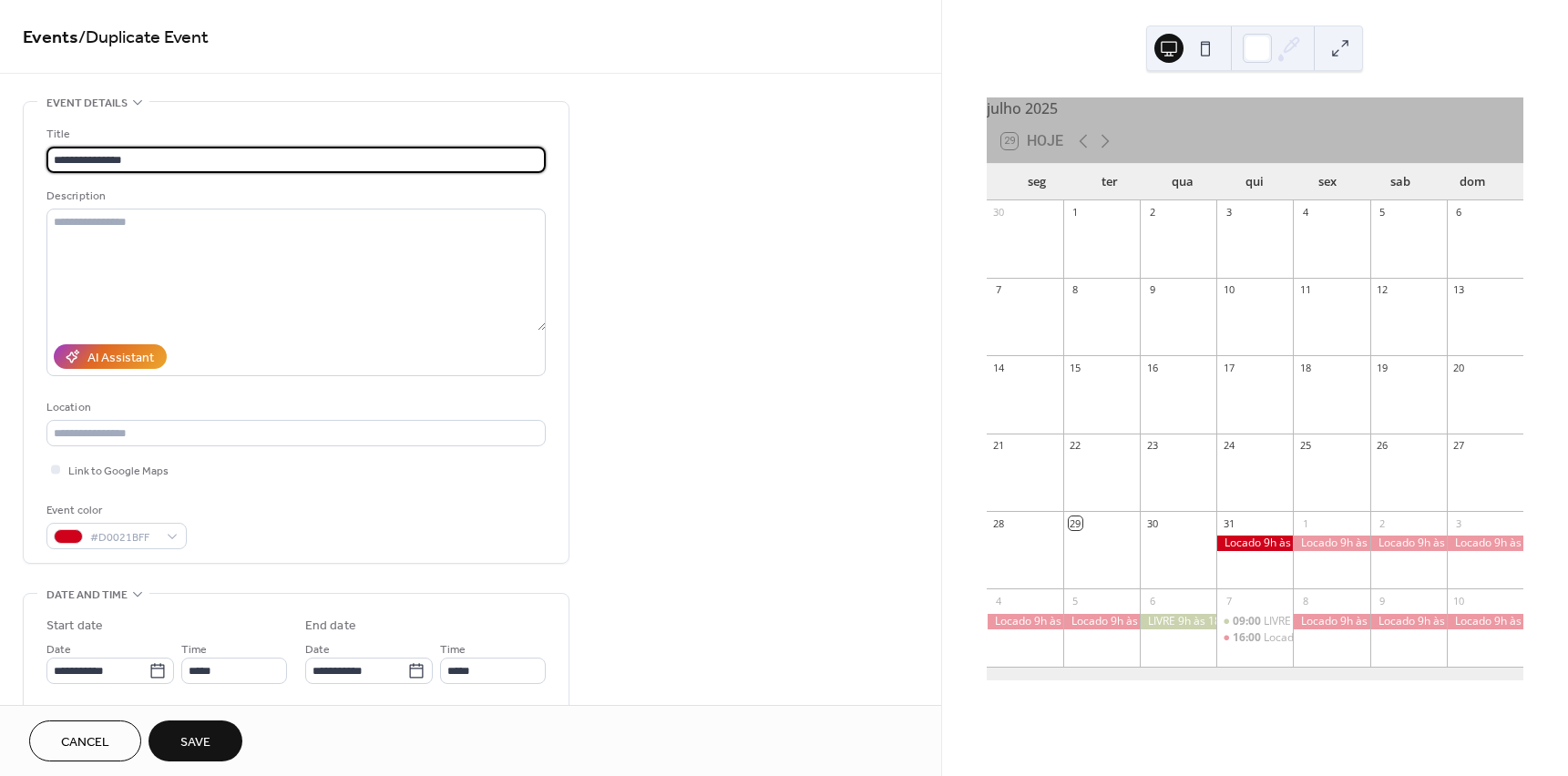 click on "**********" at bounding box center [470, 656] 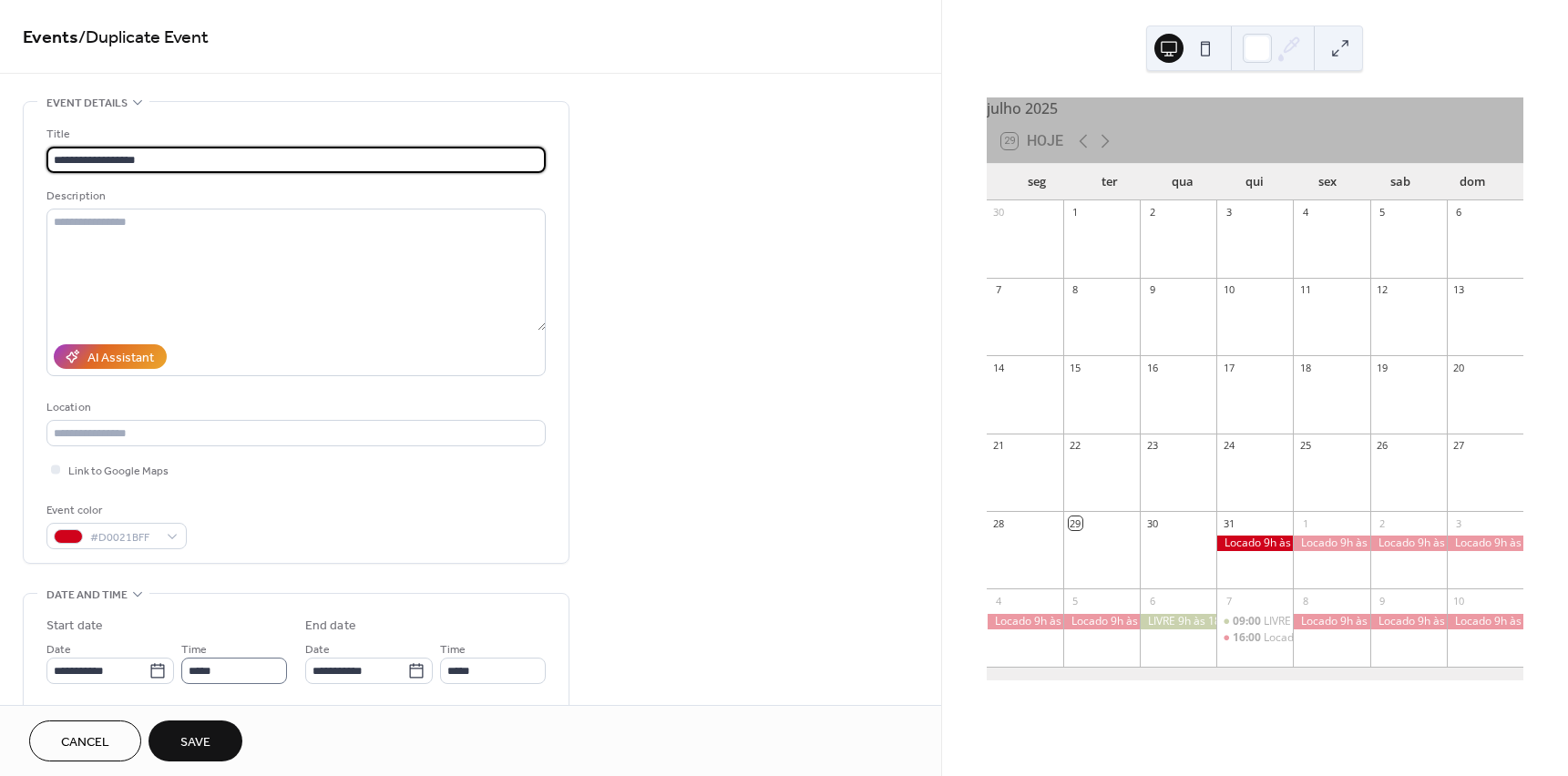type on "**********" 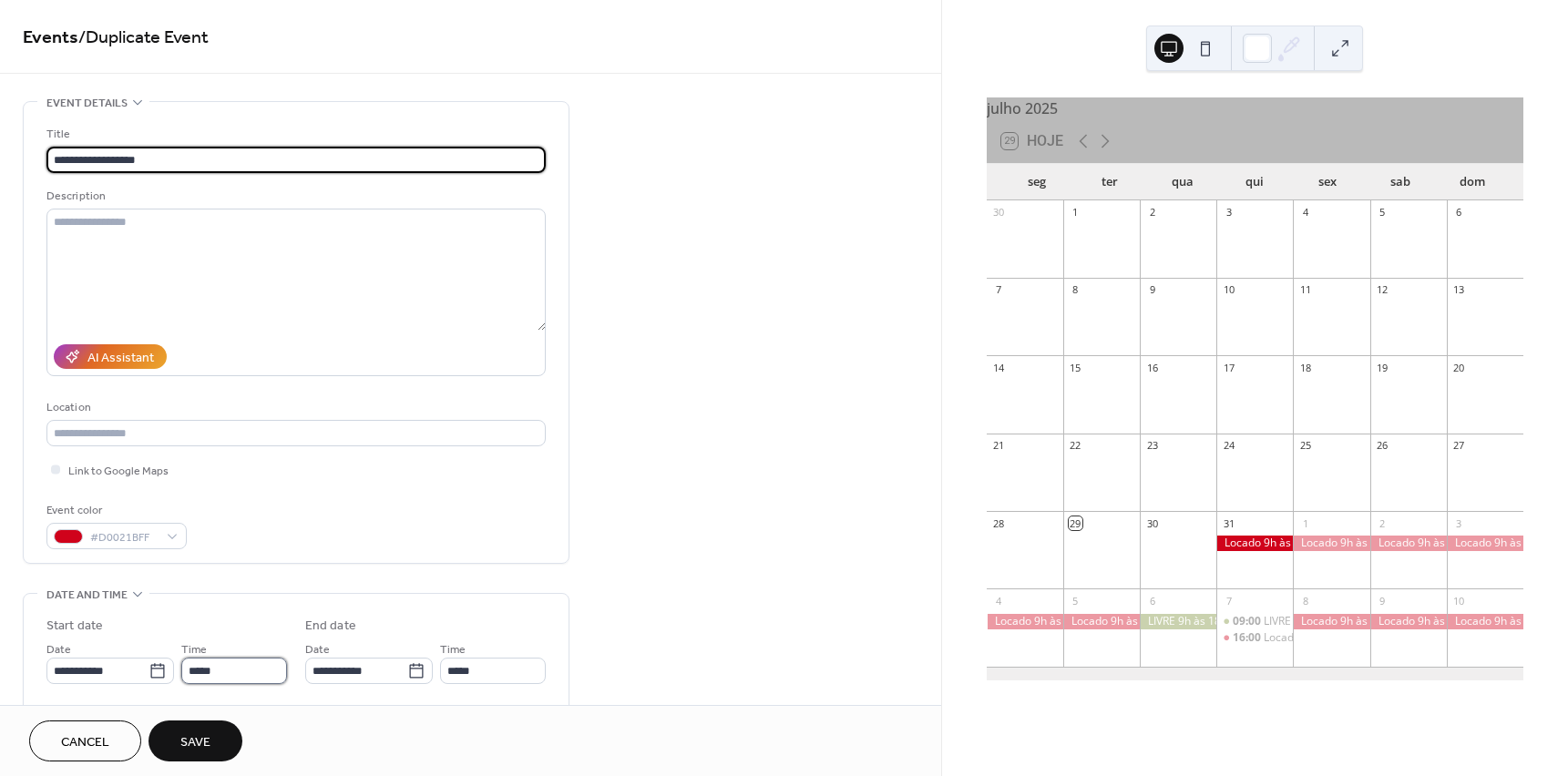 click on "*****" at bounding box center [234, 670] 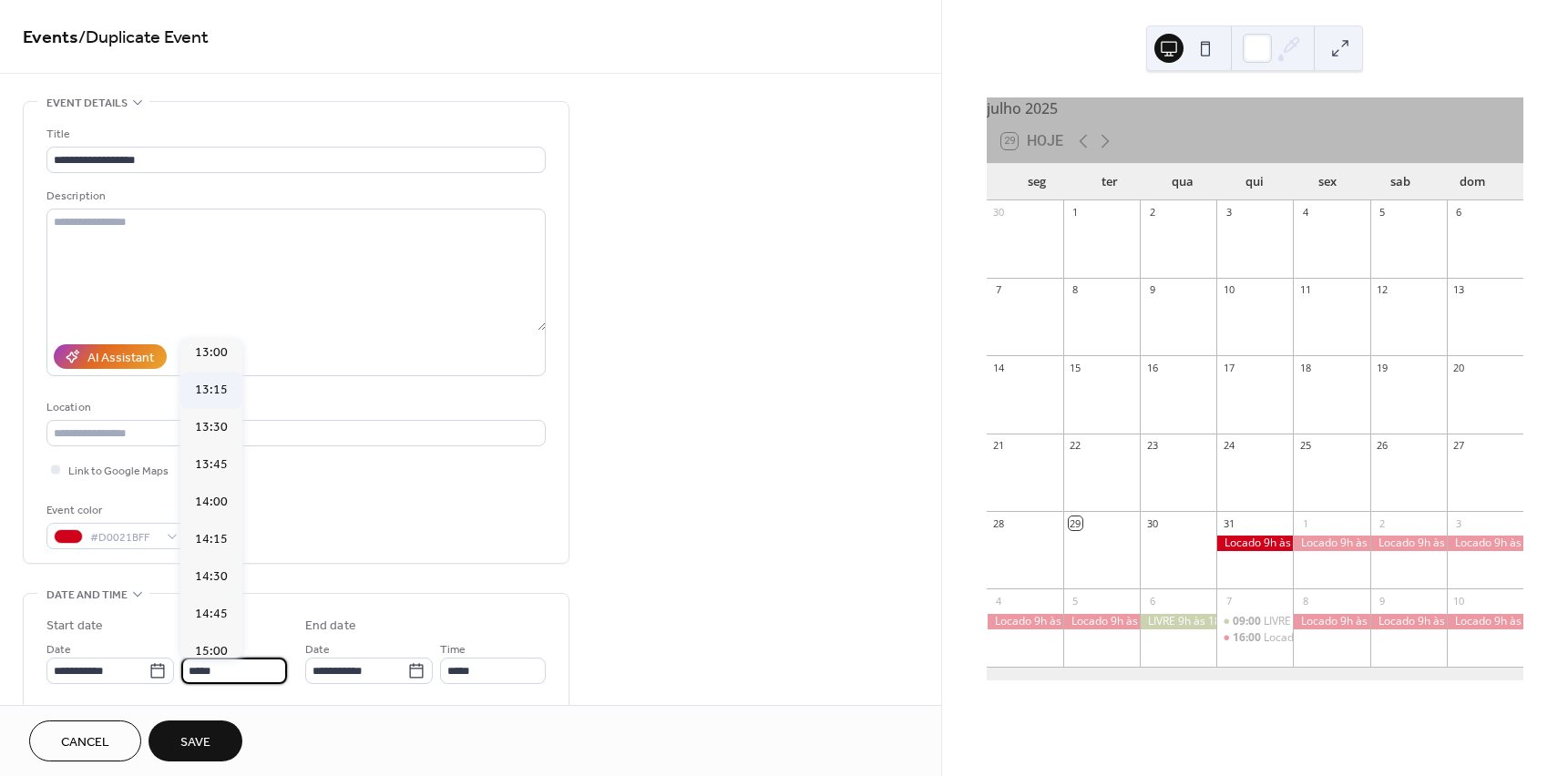 scroll, scrollTop: 1982, scrollLeft: 0, axis: vertical 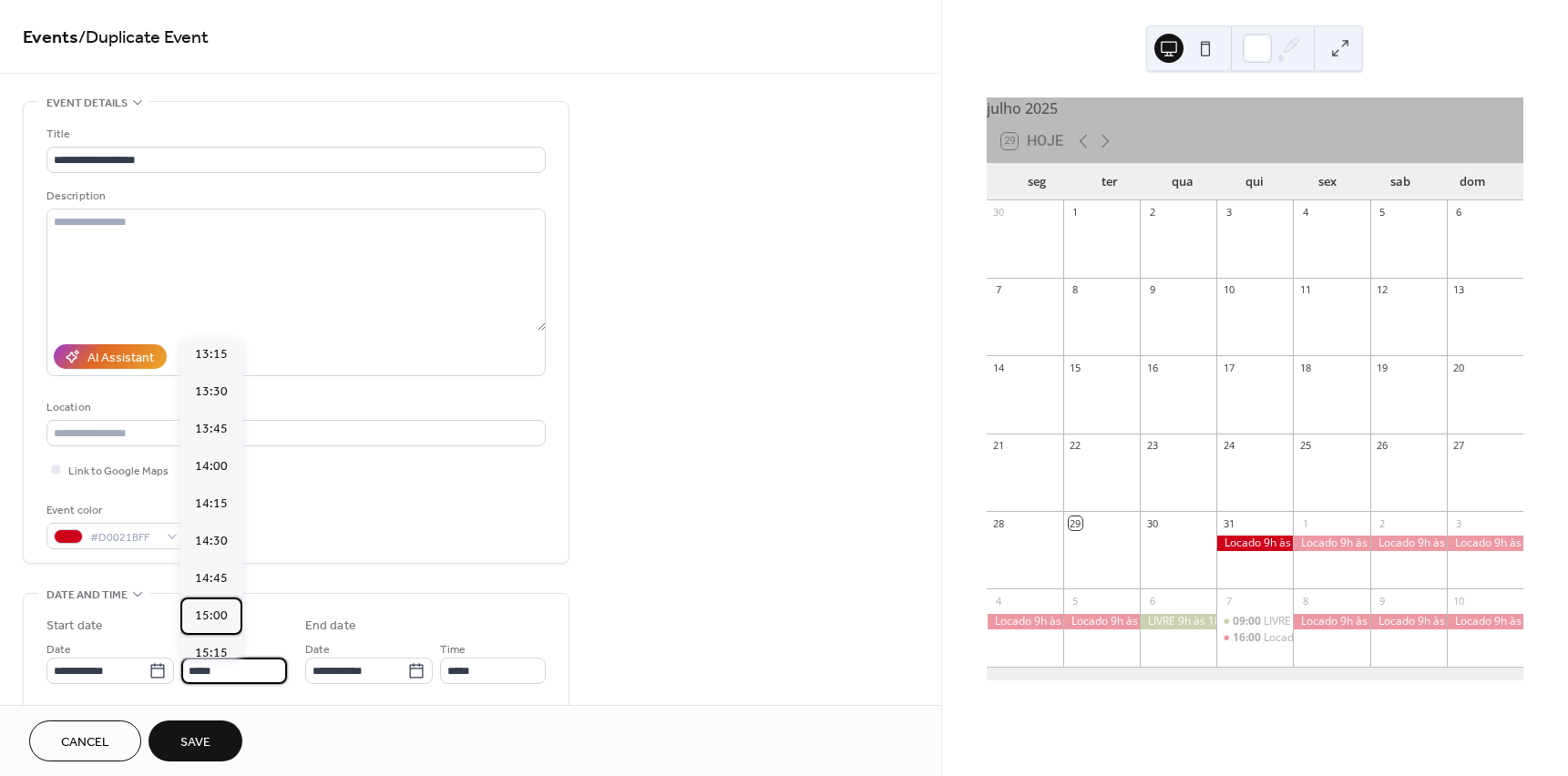 click on "15:00" at bounding box center (211, 616) 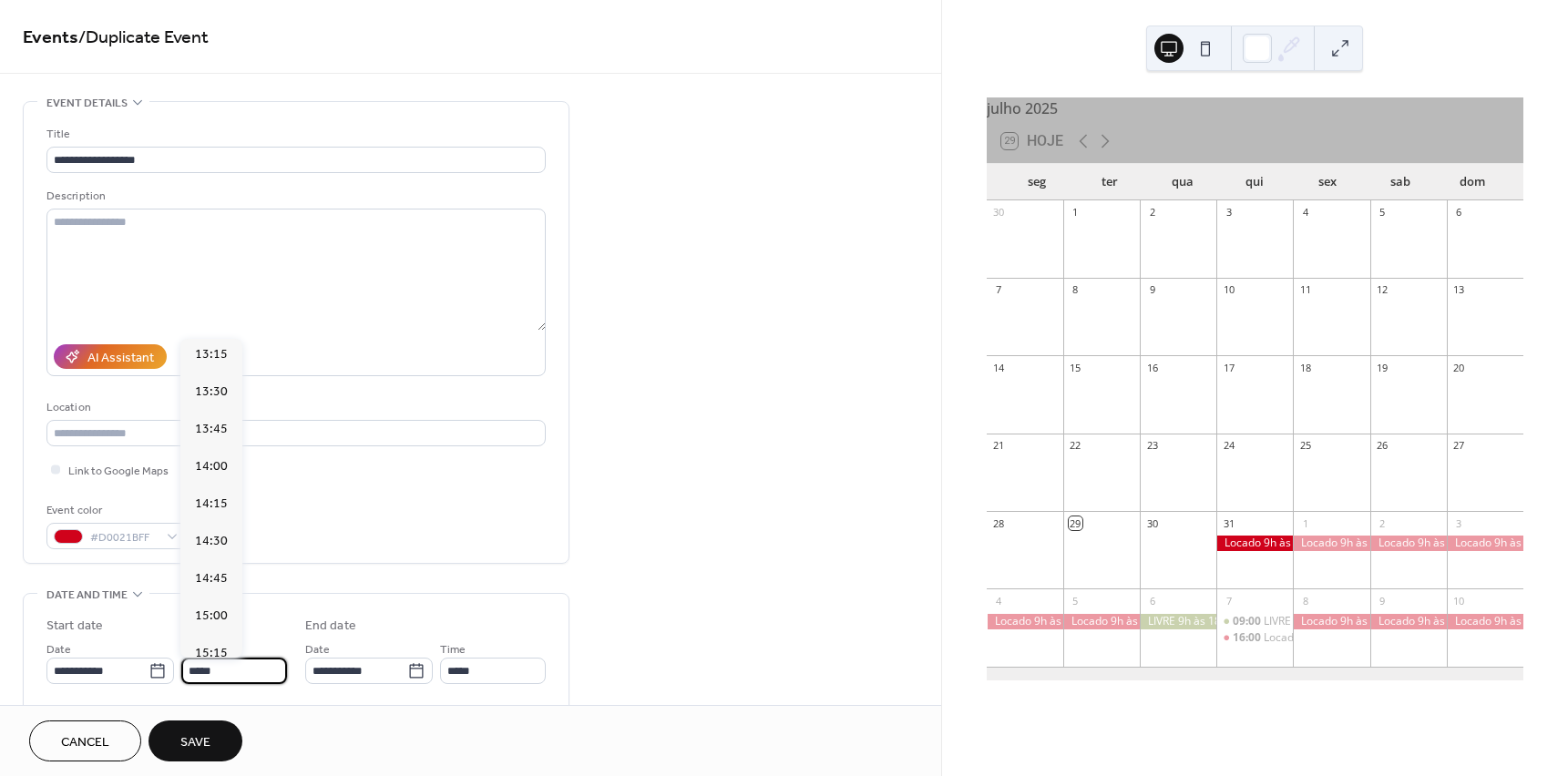 type on "*****" 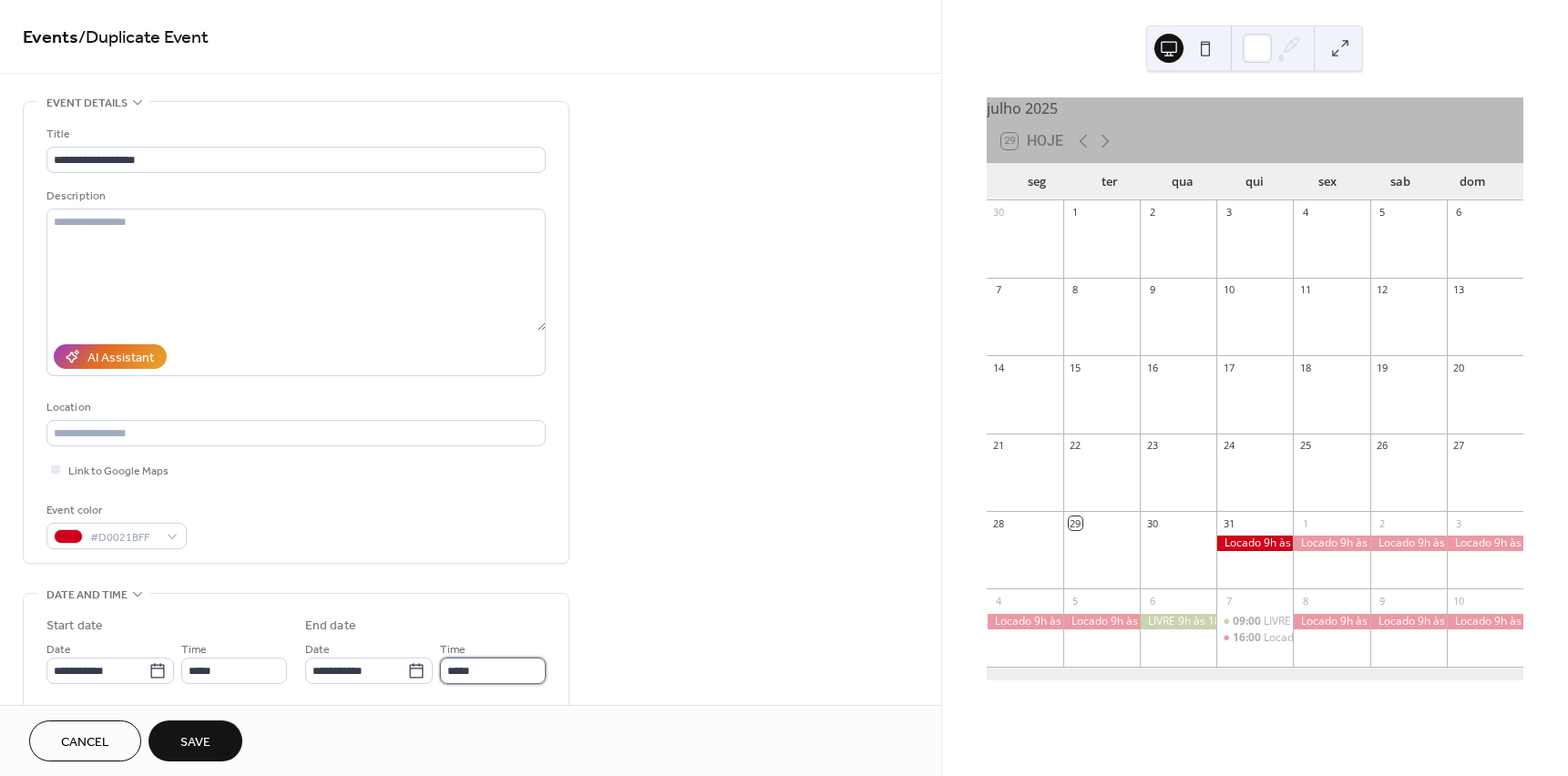 click on "*****" at bounding box center (493, 670) 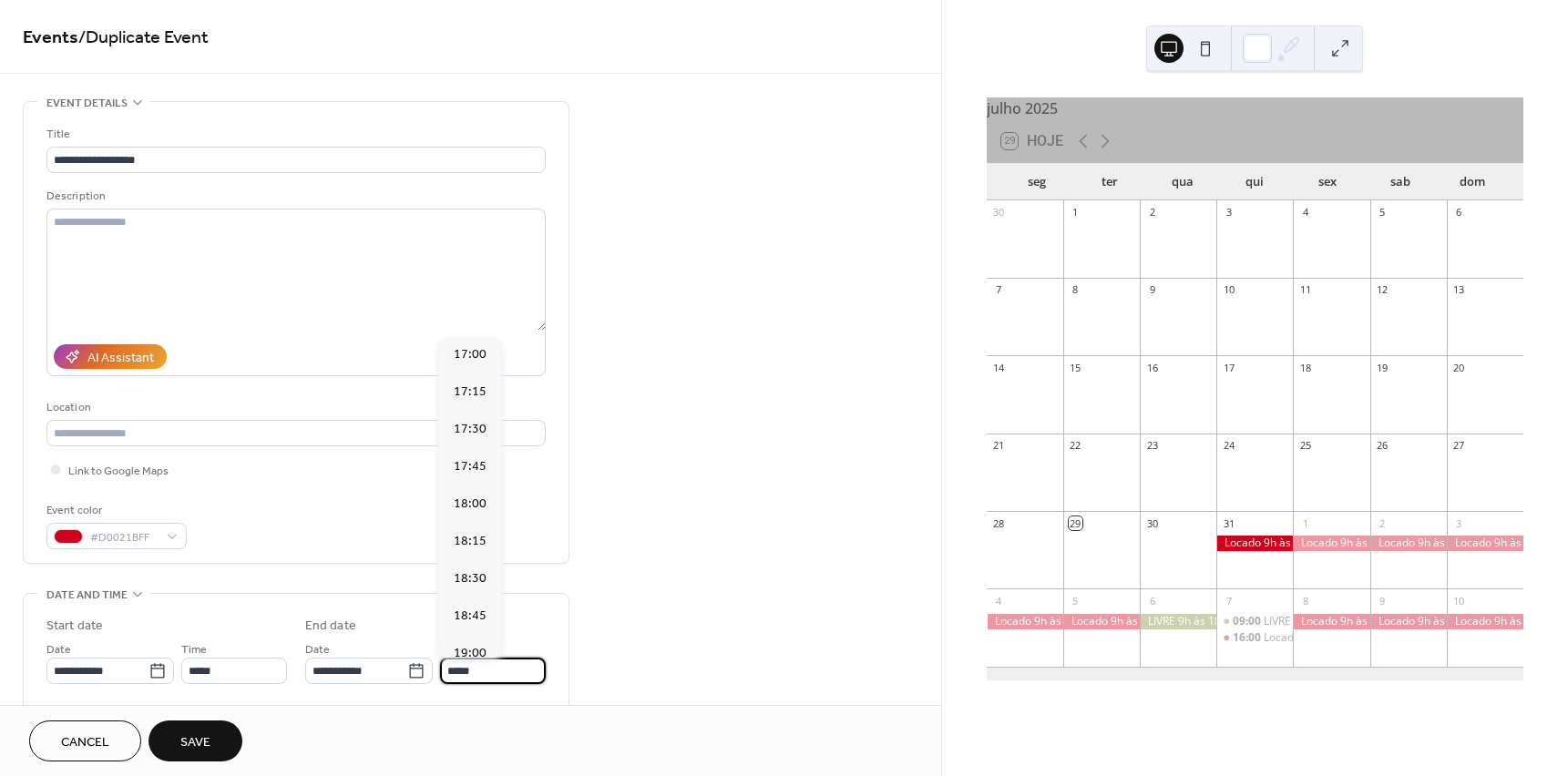 scroll, scrollTop: 254, scrollLeft: 0, axis: vertical 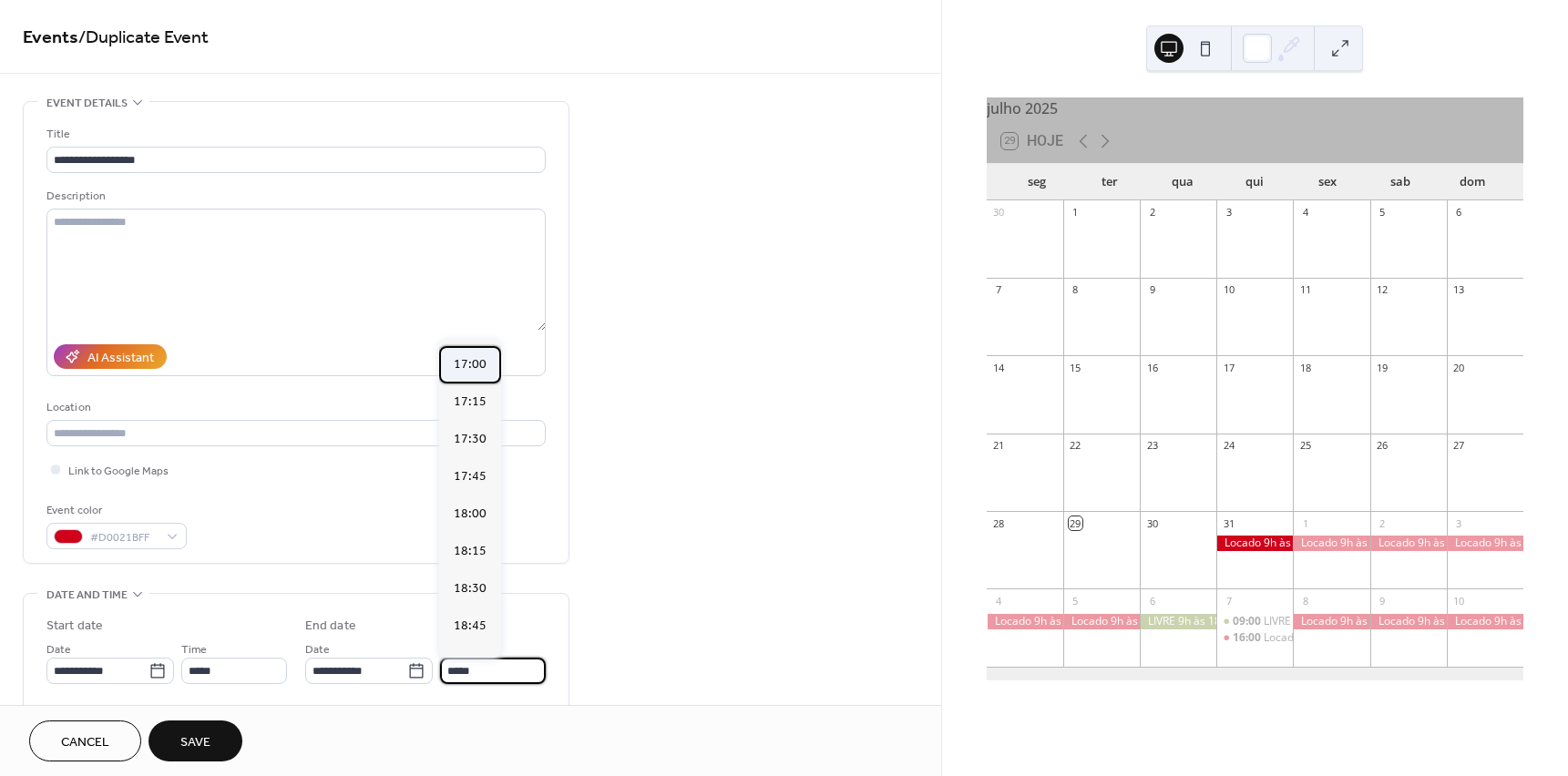 click on "17:00" at bounding box center [470, 364] 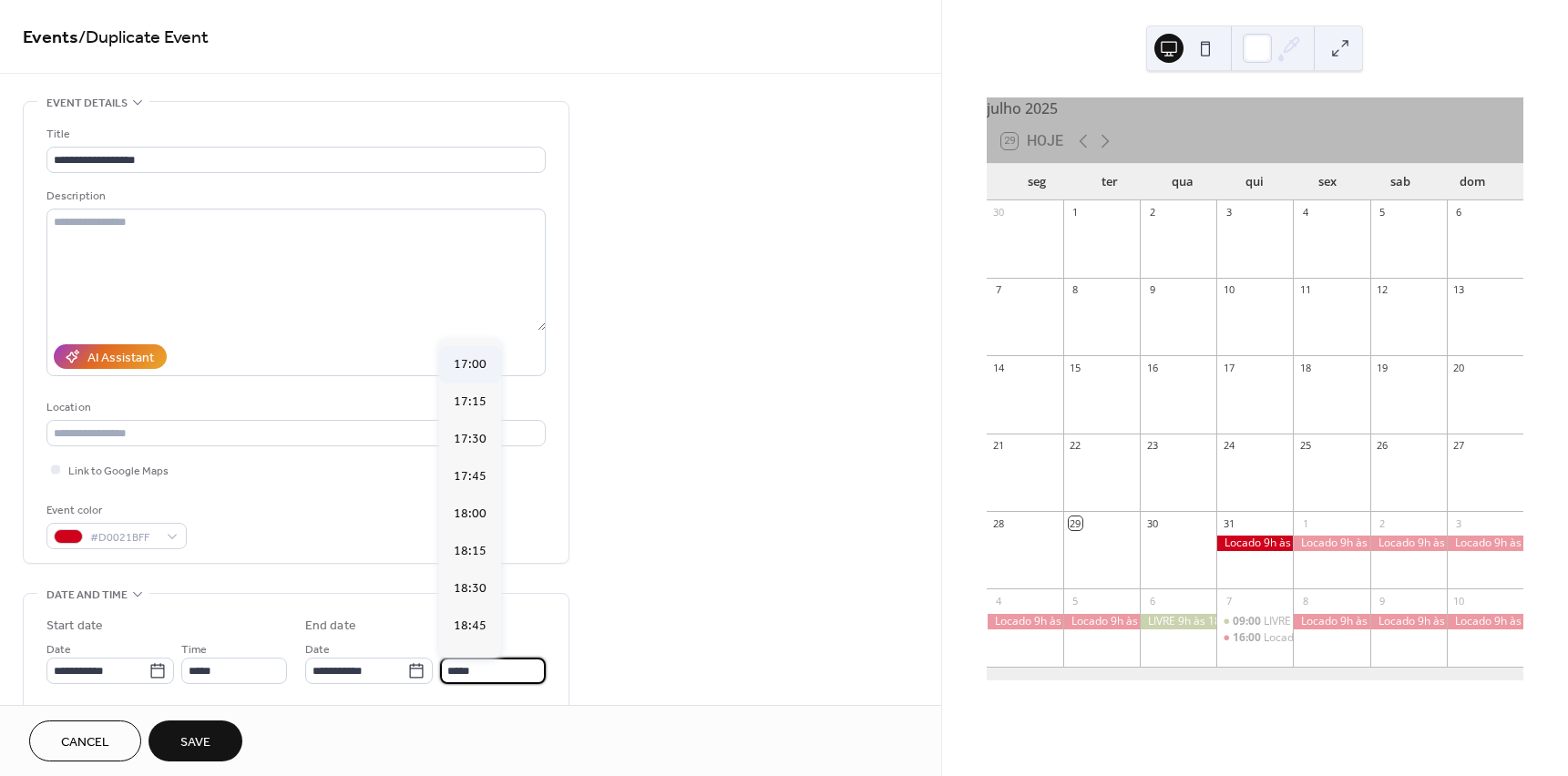 type on "*****" 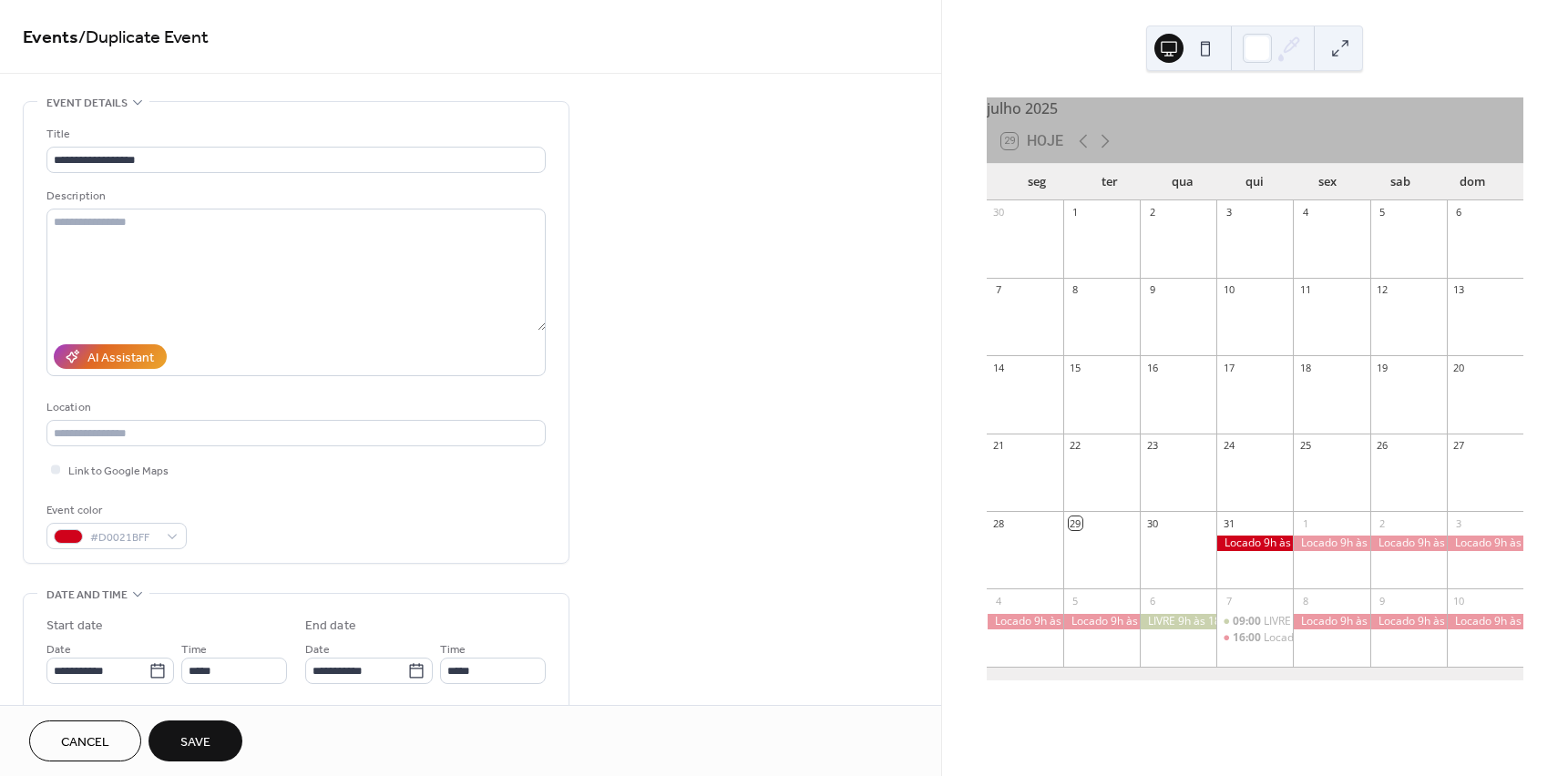 click on "Save" at bounding box center [195, 742] 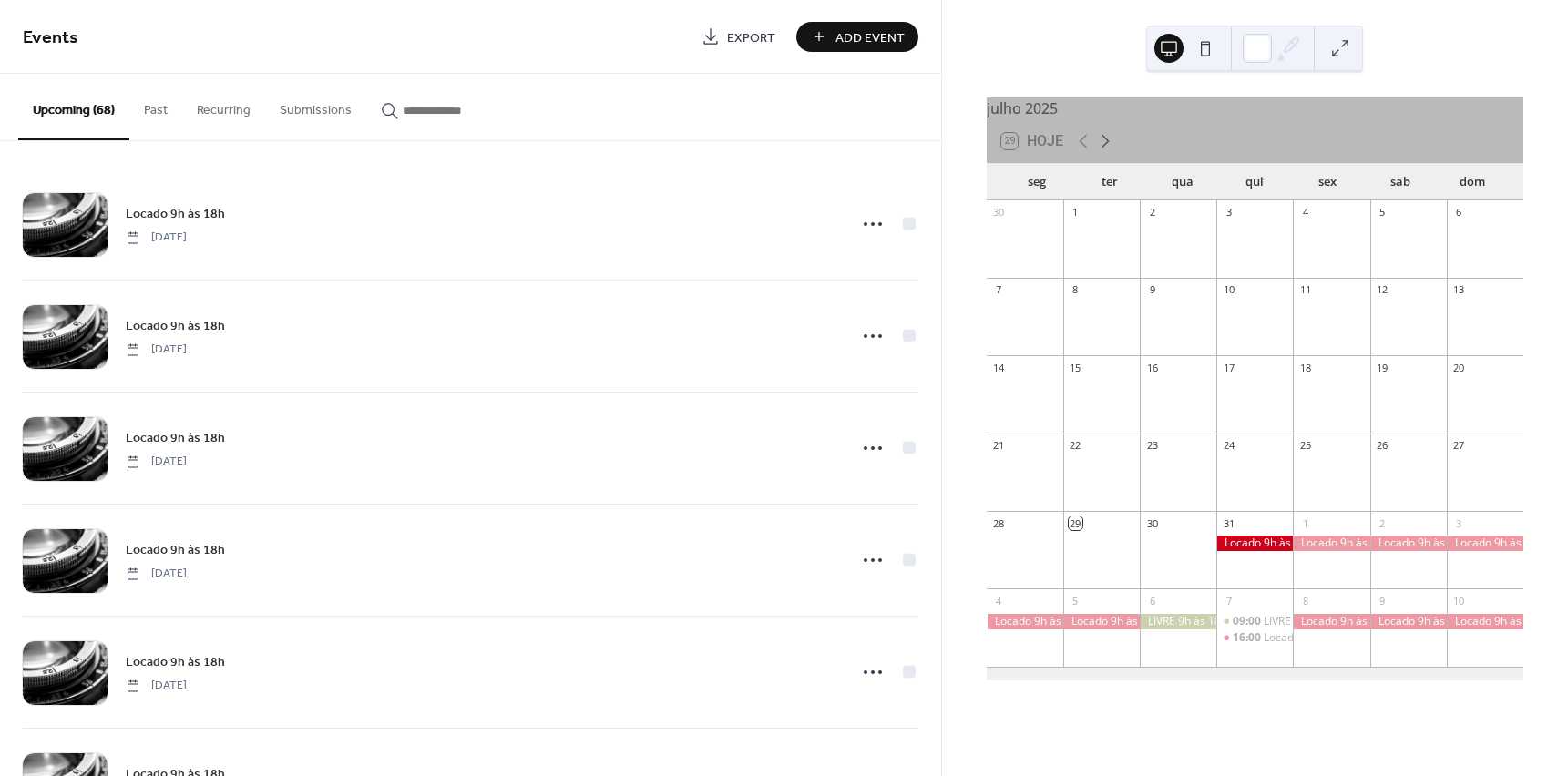 click 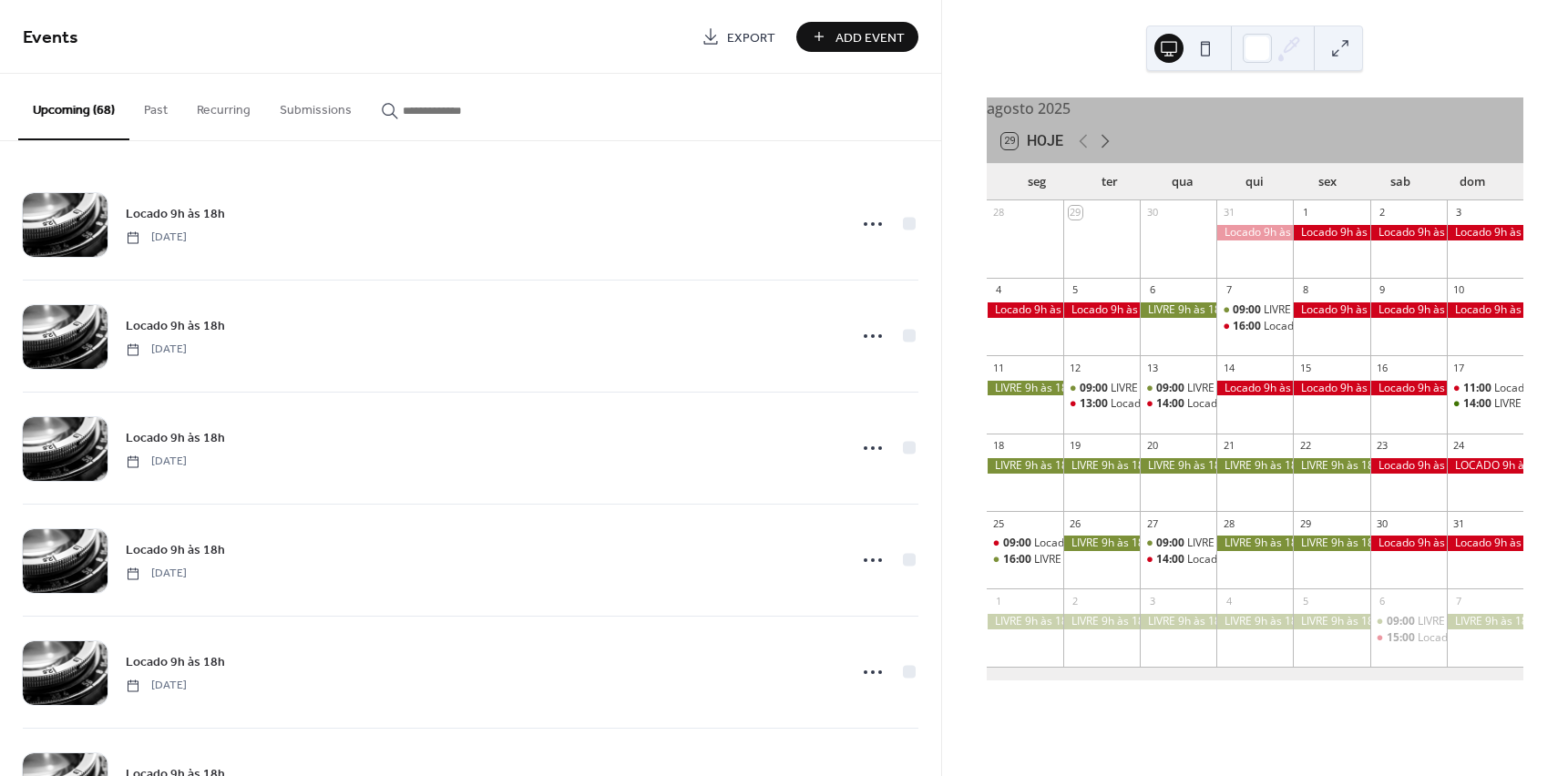 click 